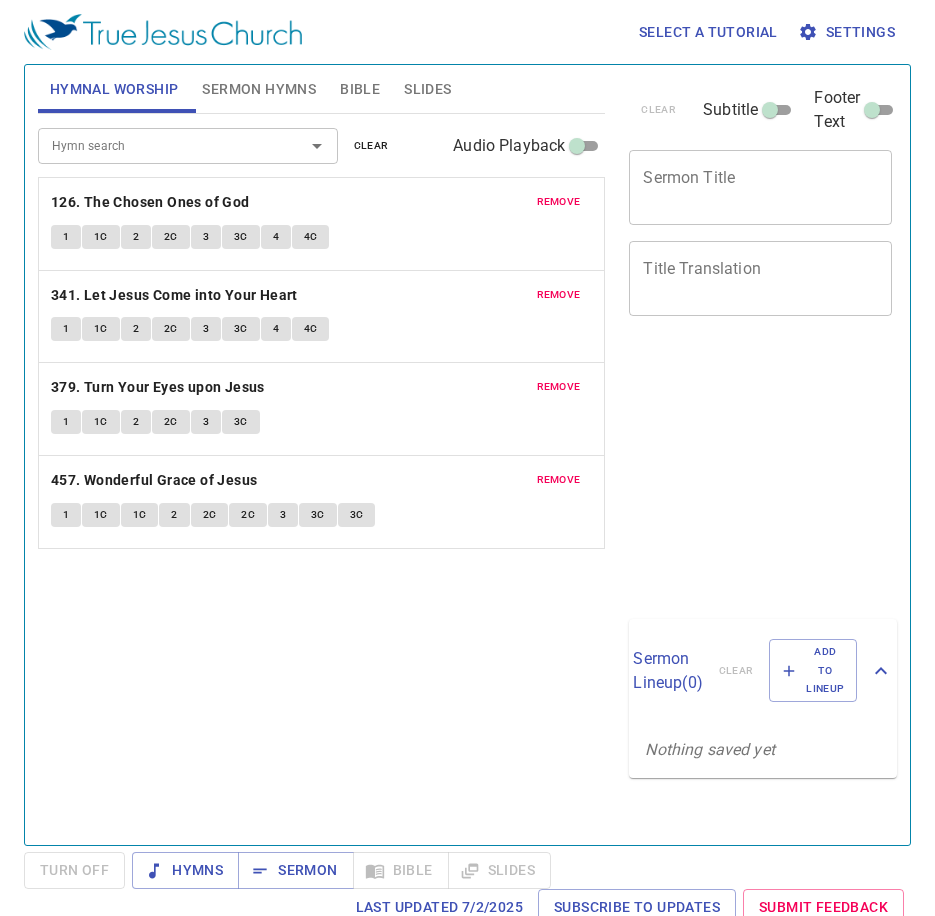 scroll, scrollTop: 0, scrollLeft: 0, axis: both 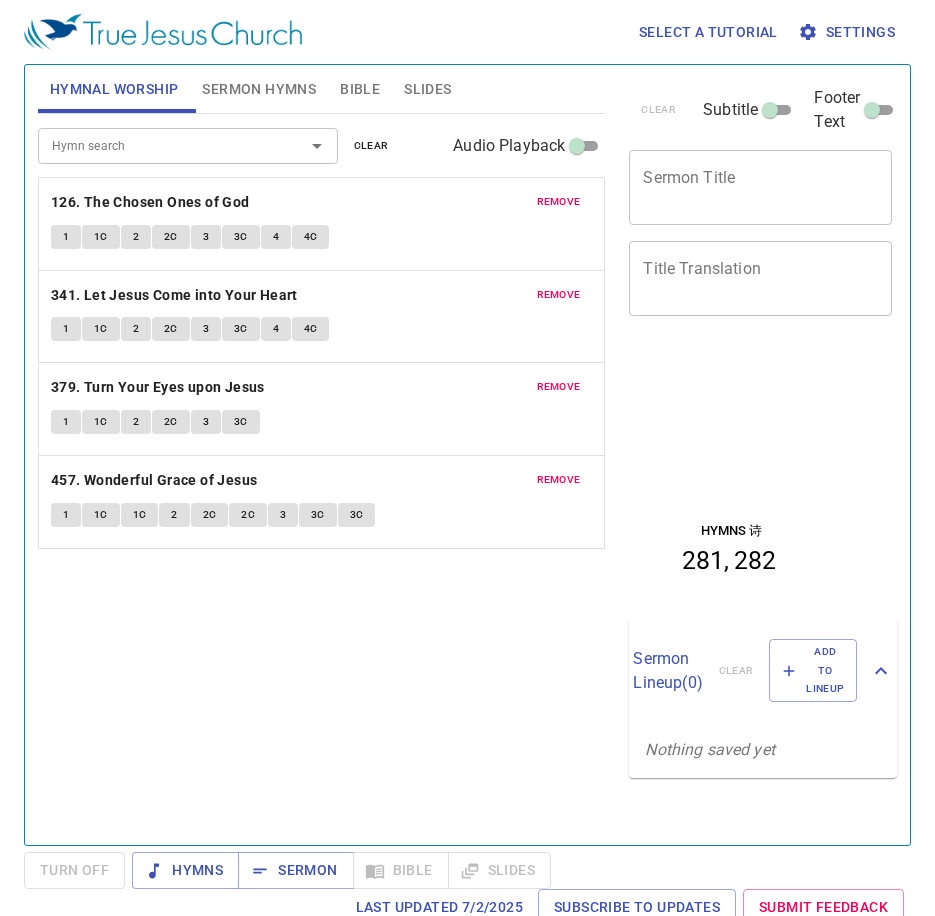 click on "remove 126. The Chosen Ones of God   1 1C 2 2C 3 3C 4 4C" at bounding box center (322, 224) 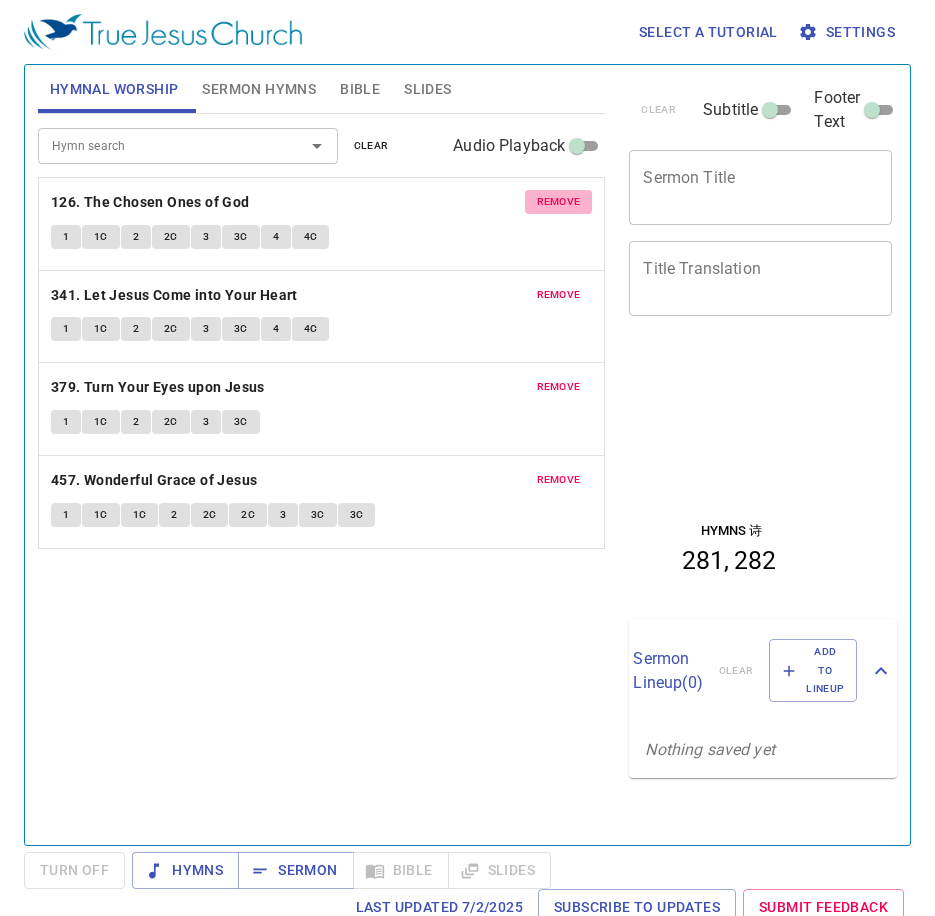 click on "remove" at bounding box center [559, 202] 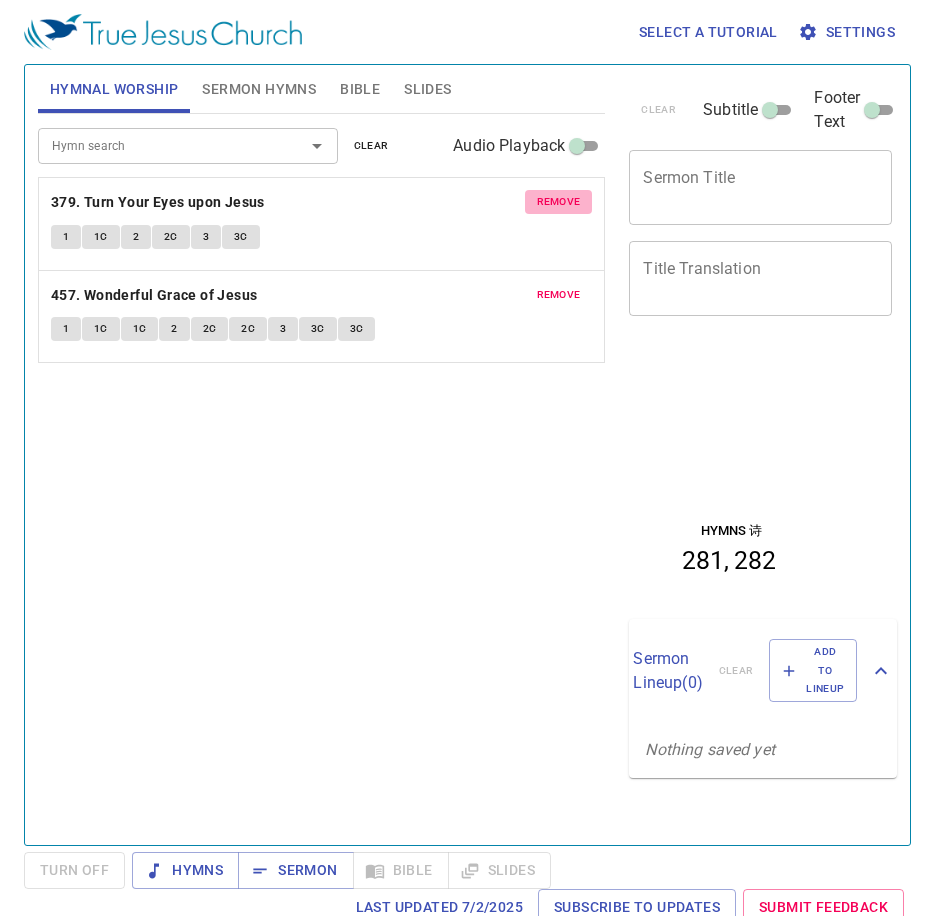 click on "remove" at bounding box center (559, 202) 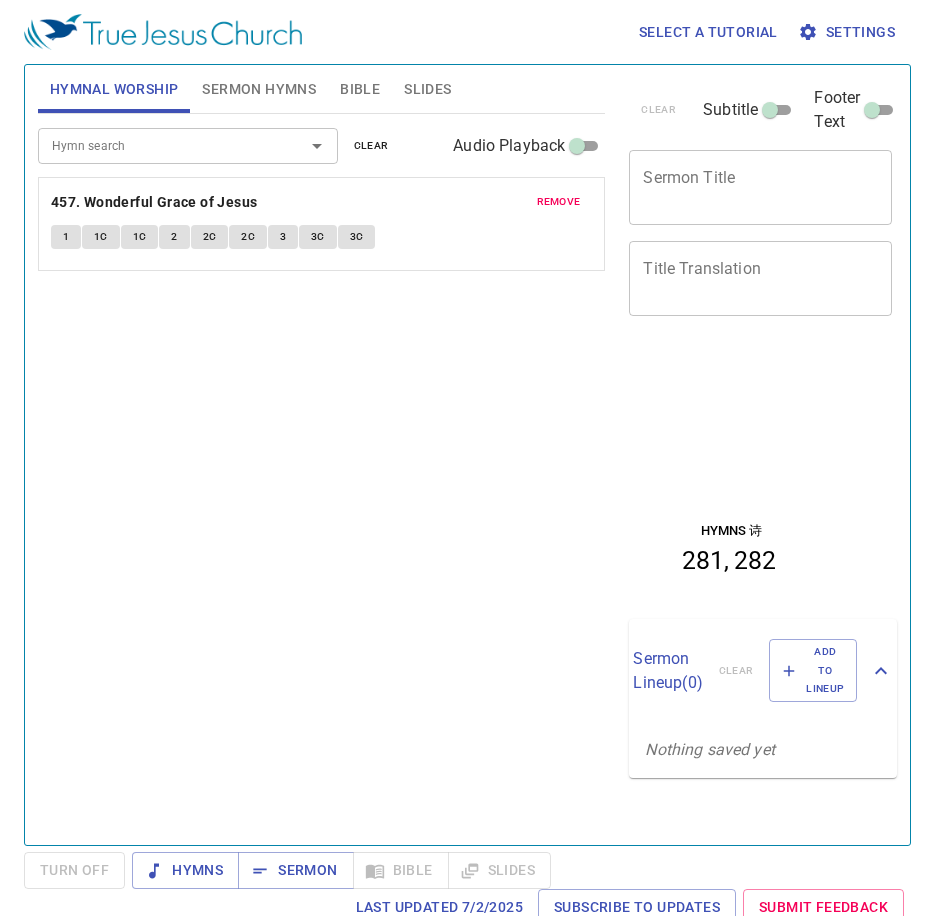 click on "remove" at bounding box center (559, 202) 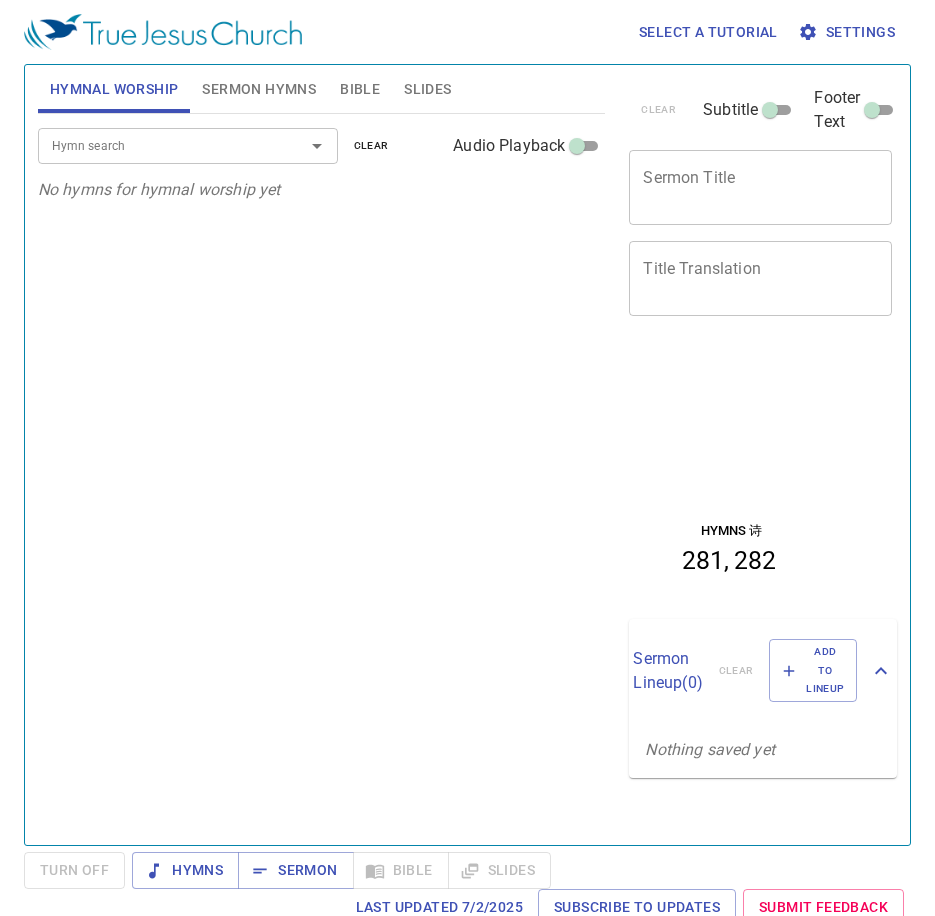 click at bounding box center (303, 146) 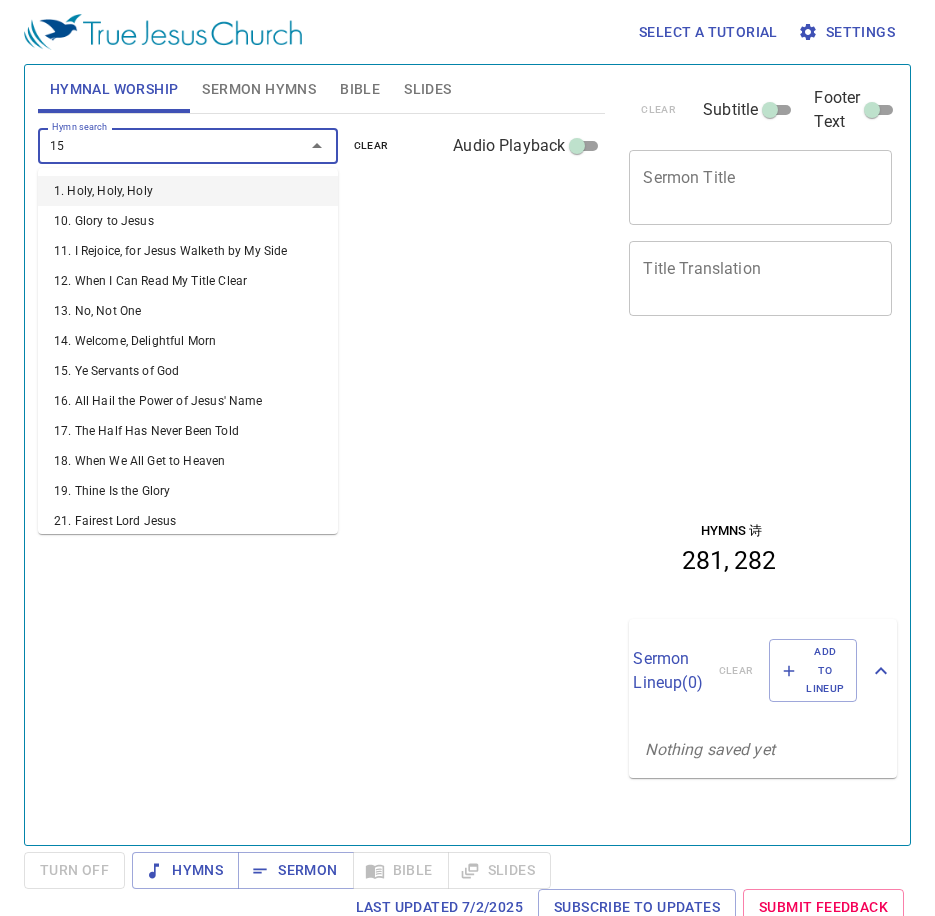 type on "153" 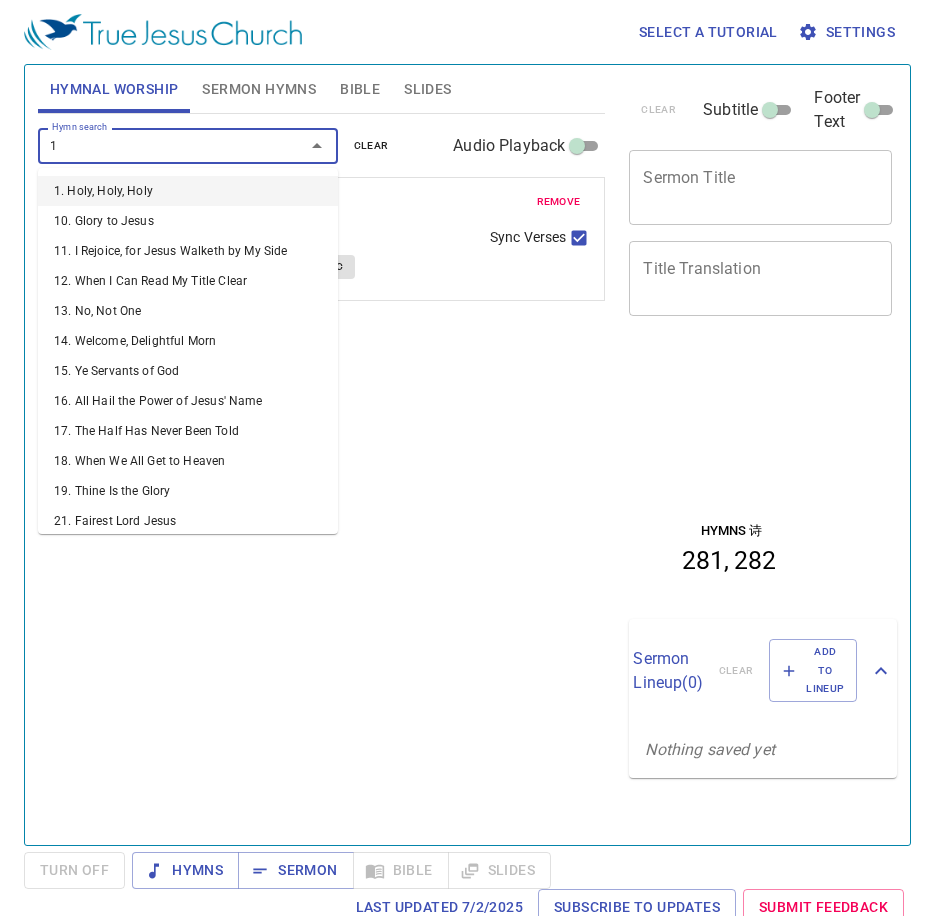 type on "19" 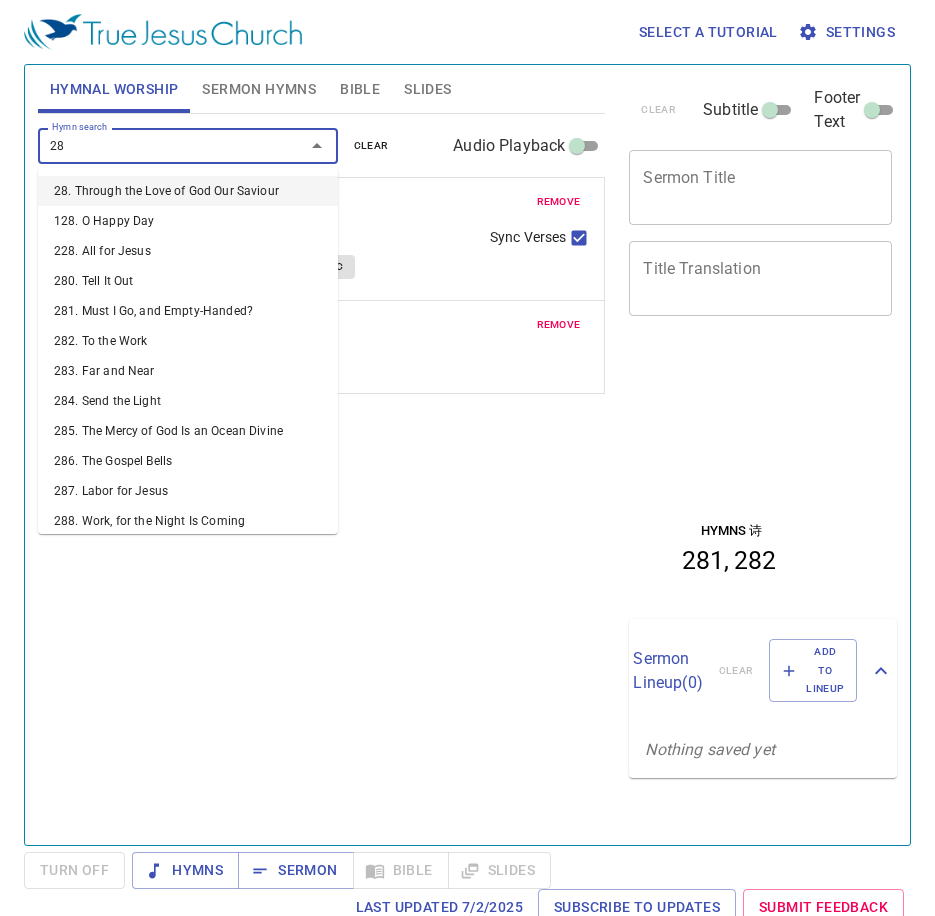 type on "285" 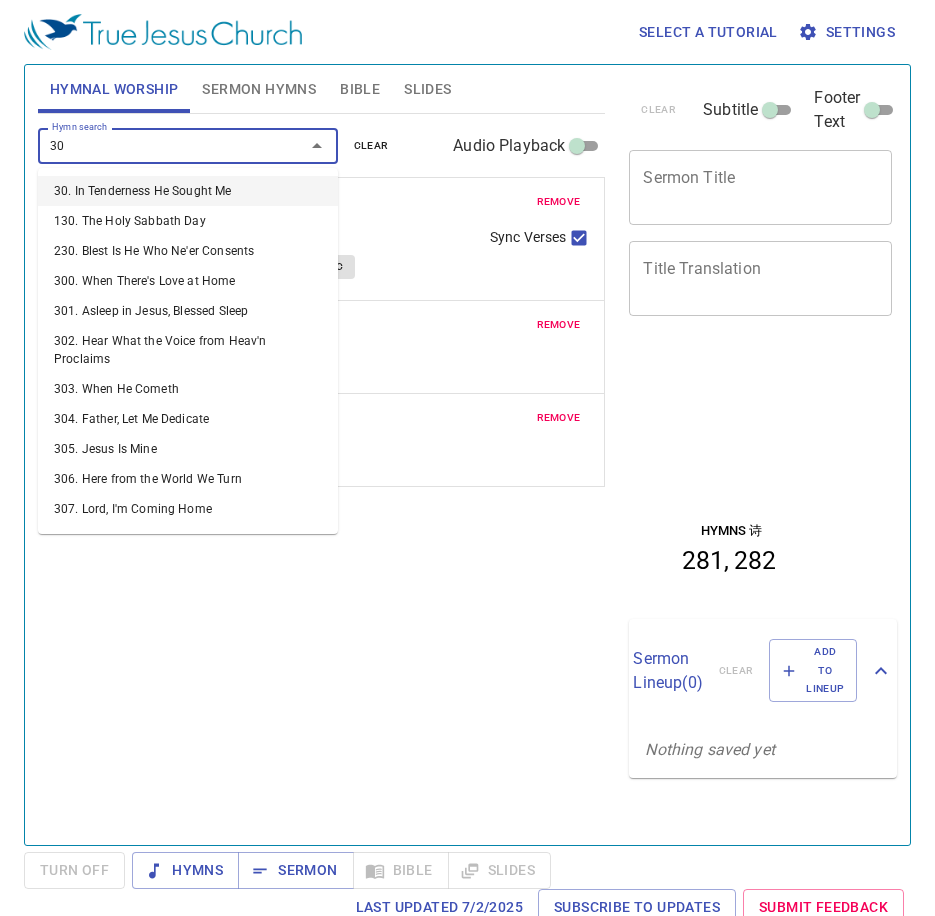 type on "307" 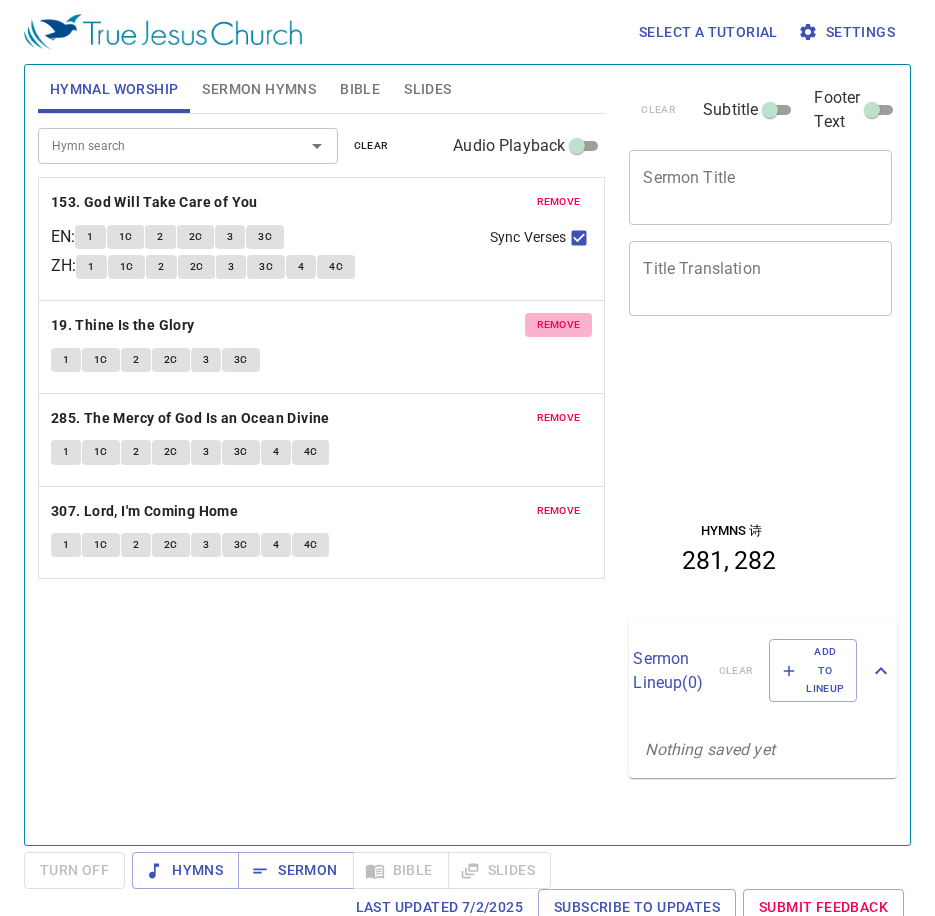 click on "remove" at bounding box center (559, 325) 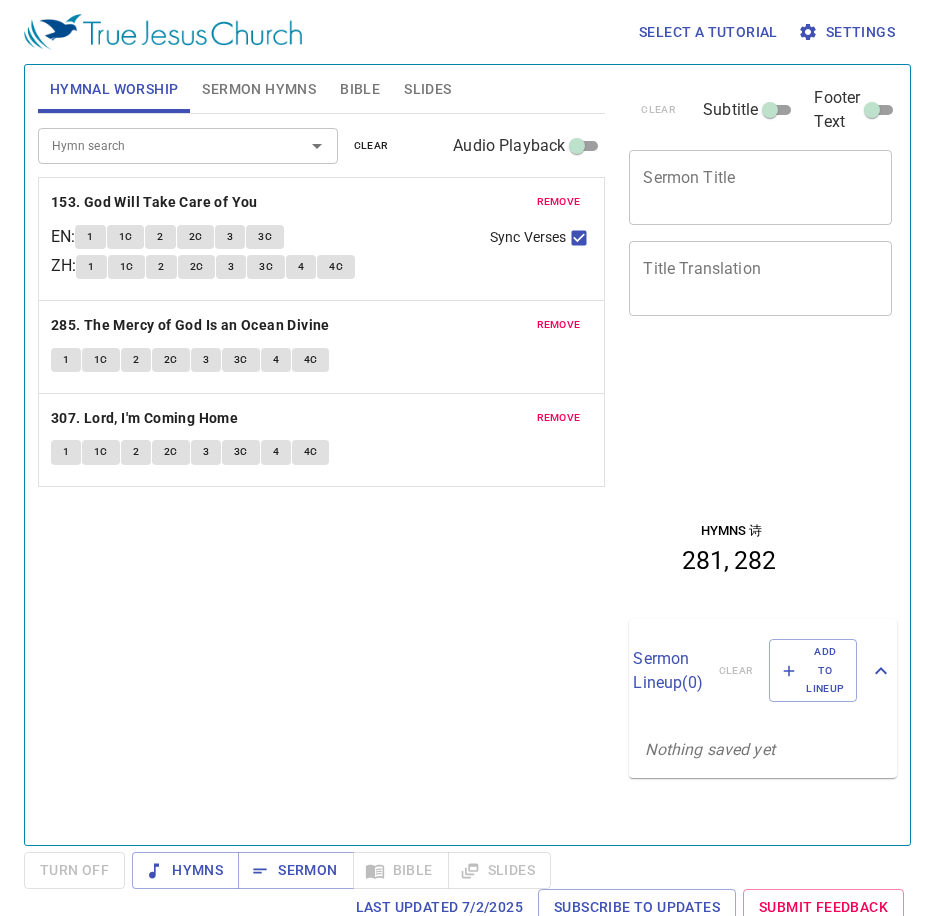 click on "Hymn search" at bounding box center [188, 145] 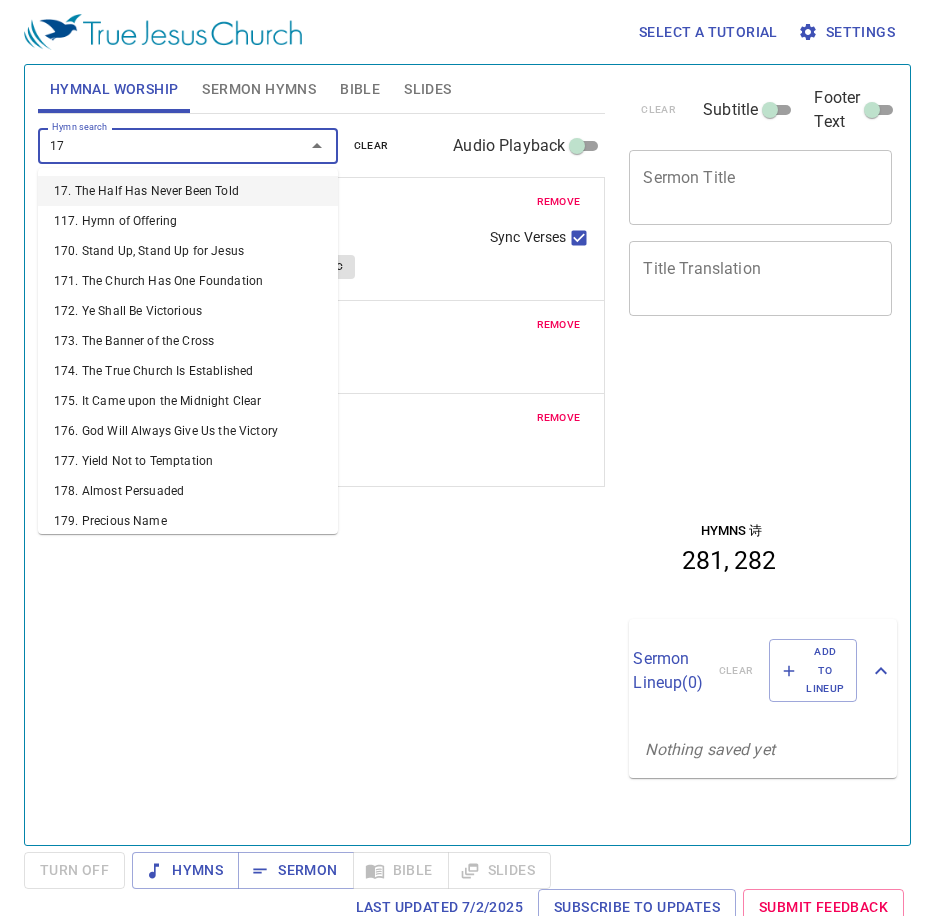 type on "179" 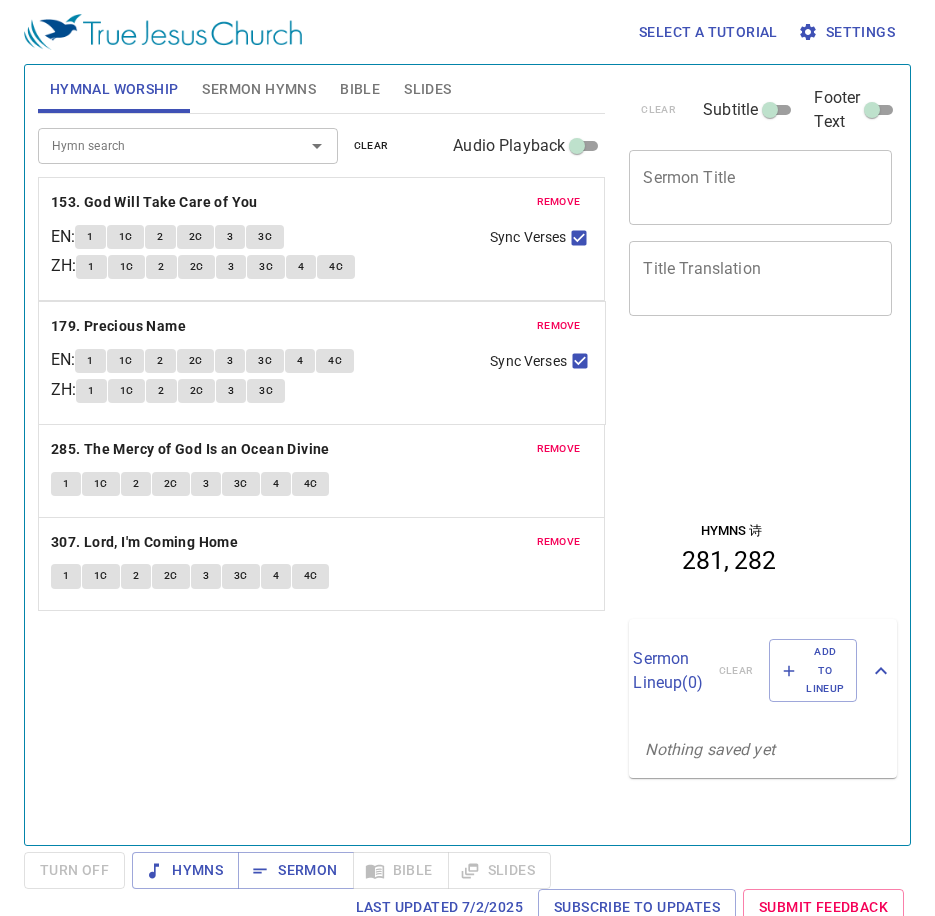 drag, startPoint x: 245, startPoint y: 509, endPoint x: 272, endPoint y: 315, distance: 195.86986 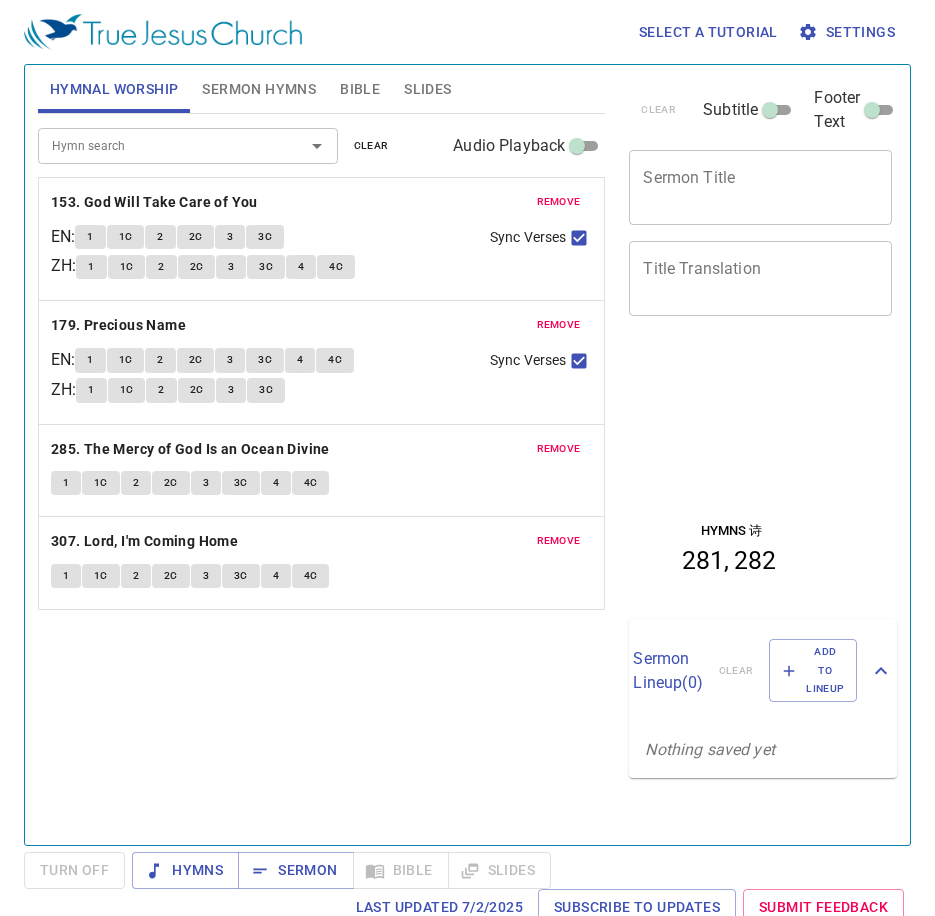 drag, startPoint x: 389, startPoint y: 701, endPoint x: 378, endPoint y: 679, distance: 24.596748 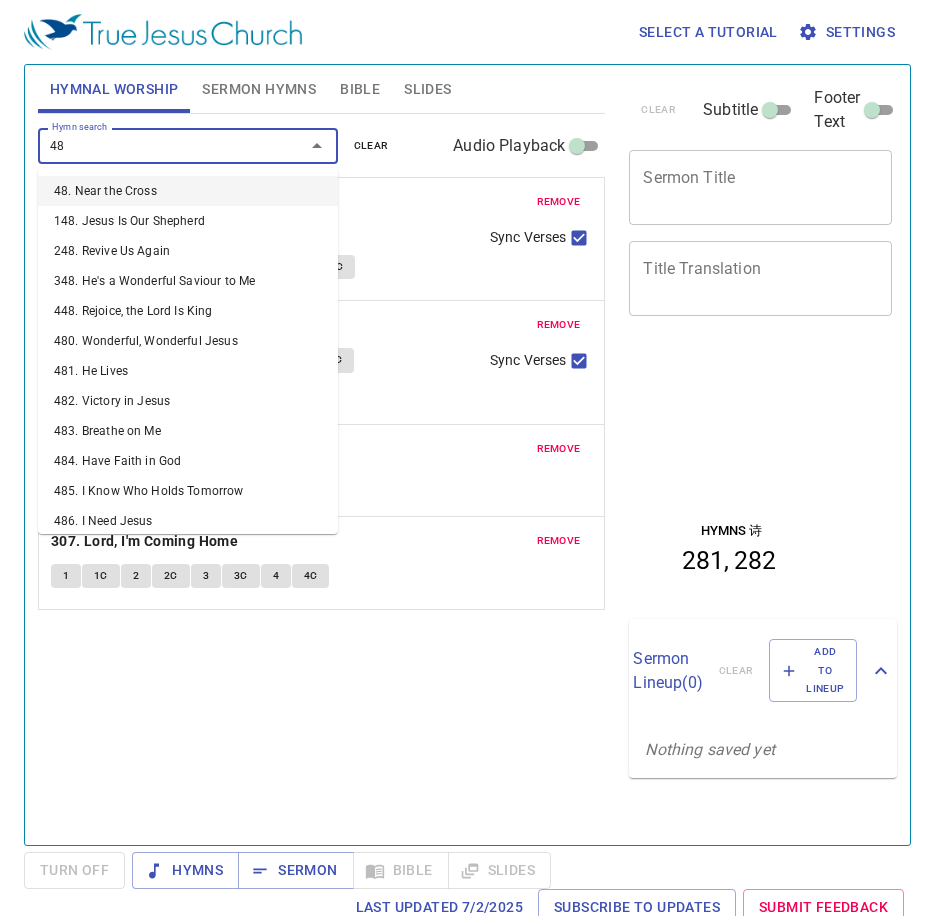 type on "484" 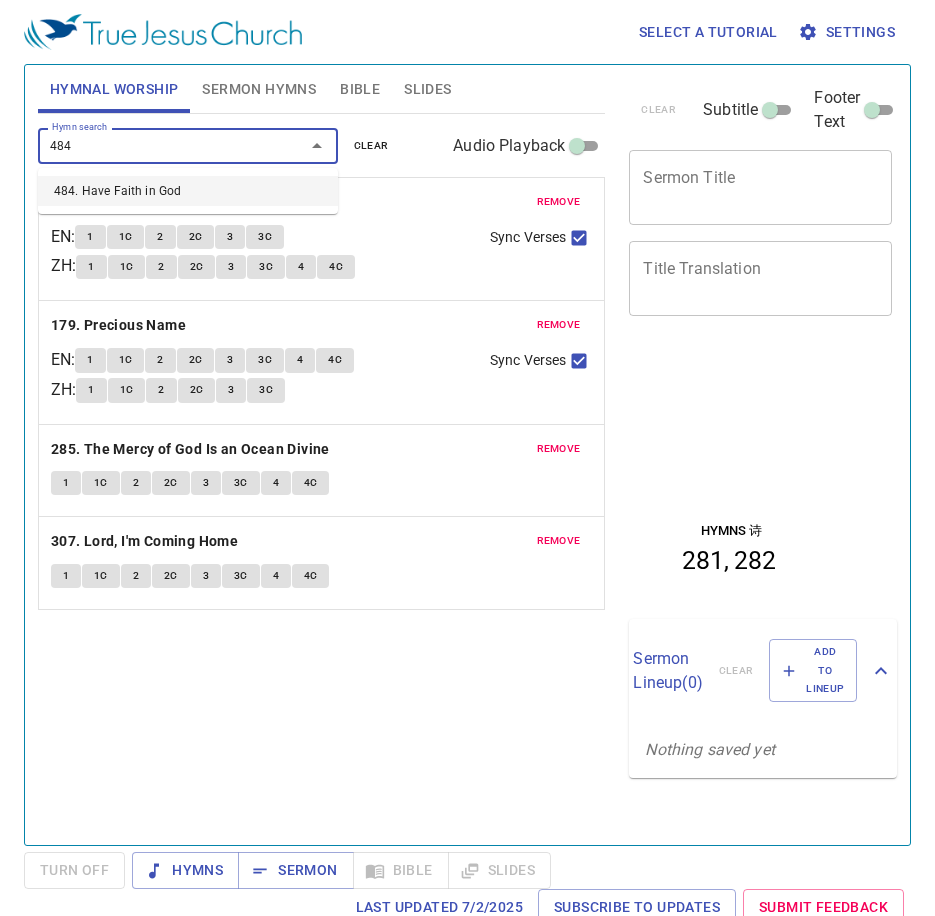 type 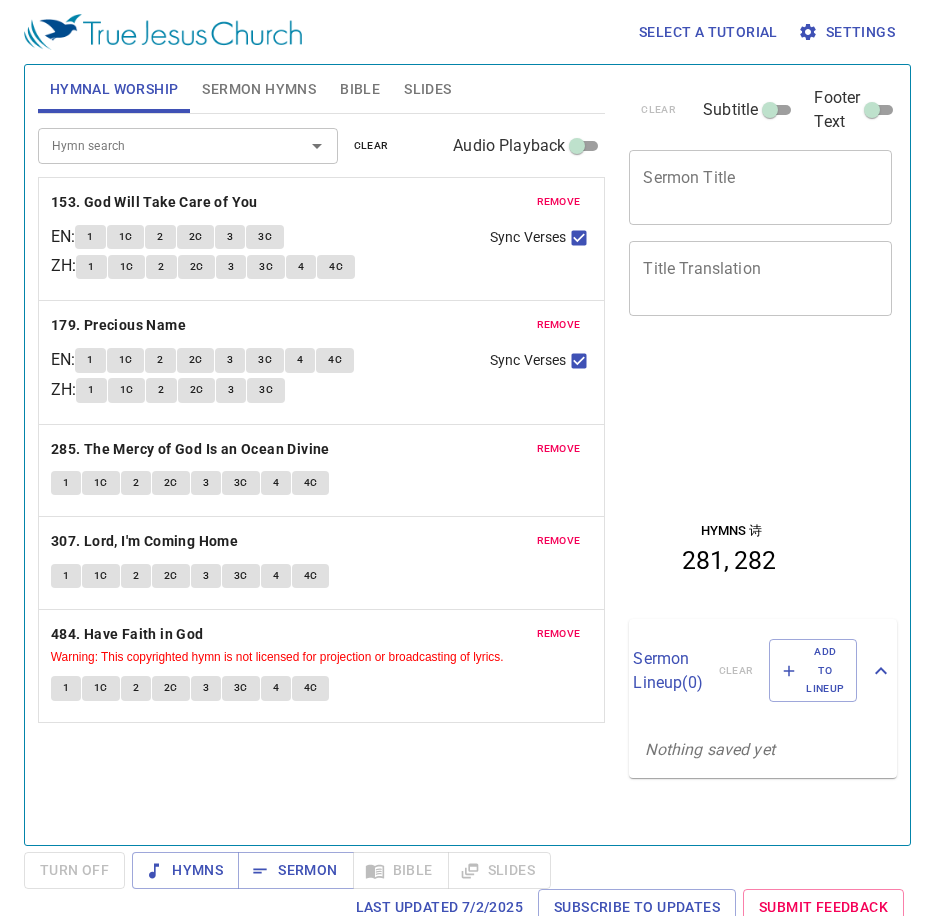 click on "Hymn search Hymn search   clear Audio Playback remove 153. God Will Take Care of You   EN :   1 1C 2 2C 3 3C ZH :   1 1C 2 2C 3 3C 4 4C Sync Verses remove 179. Precious Name   EN :   1 1C 2 2C 3 3C 4 4C ZH :   1 1C 2 2C 3 3C Sync Verses remove 285. The Mercy of God Is an Ocean Divine   1 1C 2 2C 3 3C 4 4C remove 307. Lord, I'm Coming Home   1 1C 2 2C 3 3C 4 4C remove 484. Have Faith in God   Warning: This copyrighted hymn is not licensed for projection or broadcasting of lyrics. 1 1C 2 2C 3 3C 4 4C" at bounding box center [322, 471] 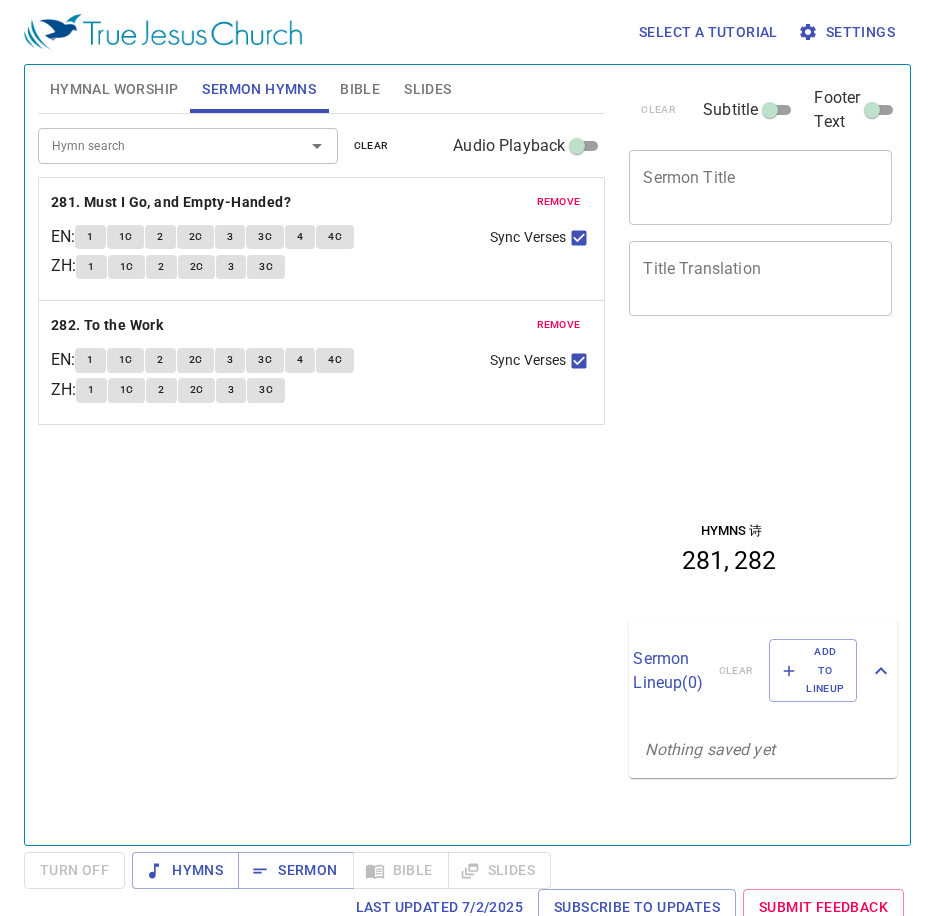 click on "remove" at bounding box center (559, 202) 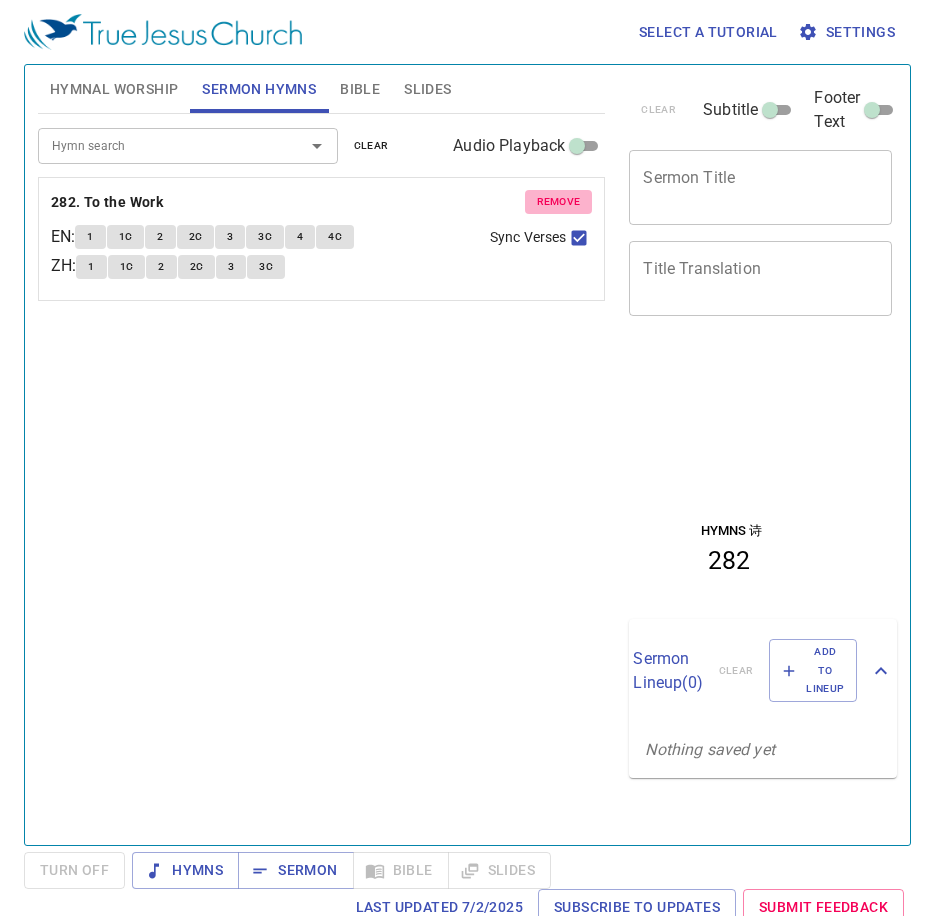 click on "remove" at bounding box center (559, 202) 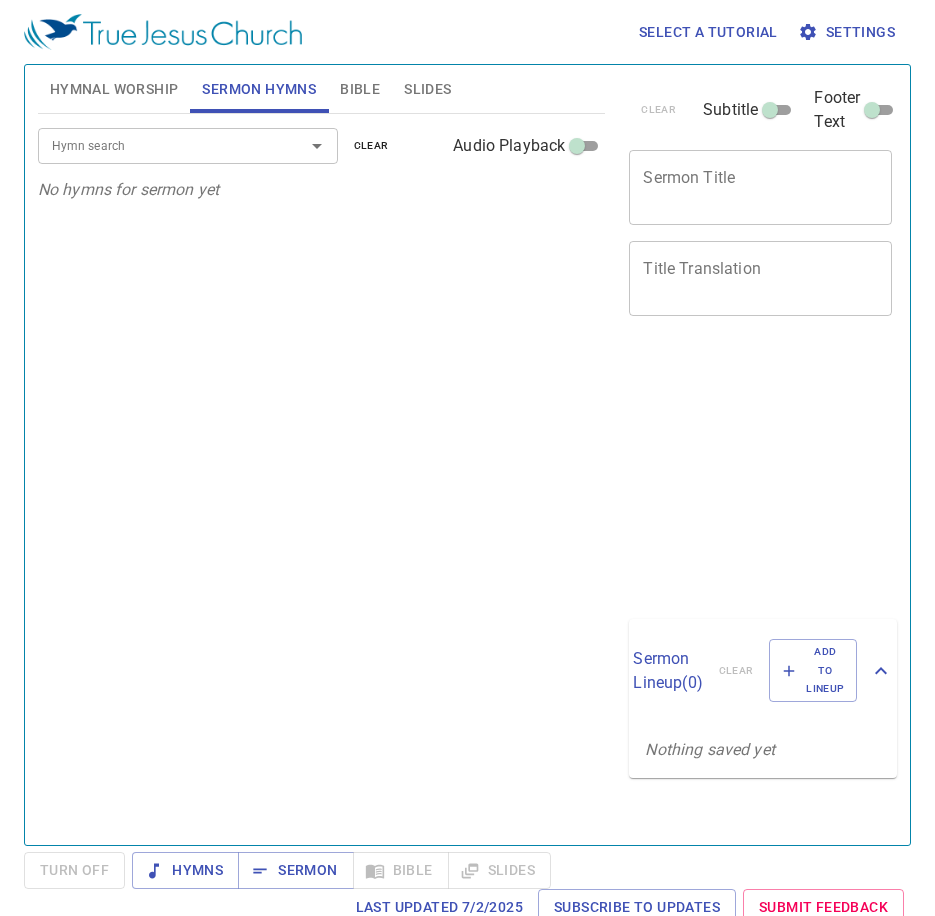 click on "Hymn search Hymn search   clear Audio Playback No hymns for sermon yet" at bounding box center (322, 471) 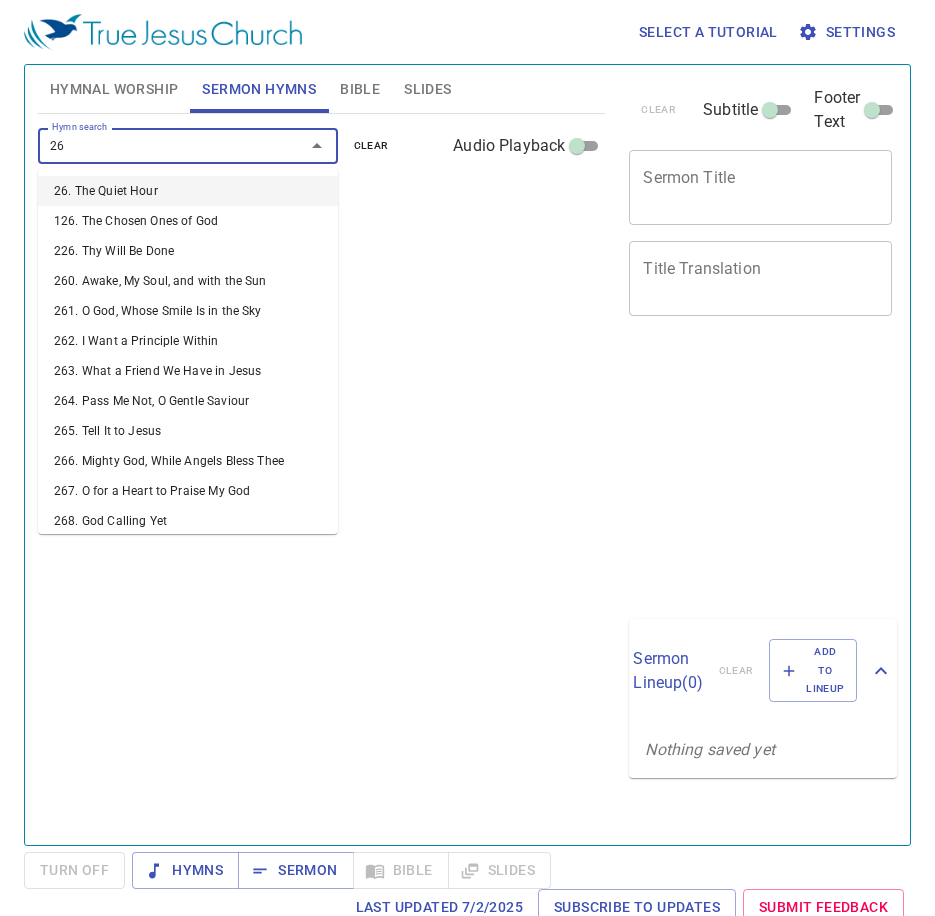 type on "263" 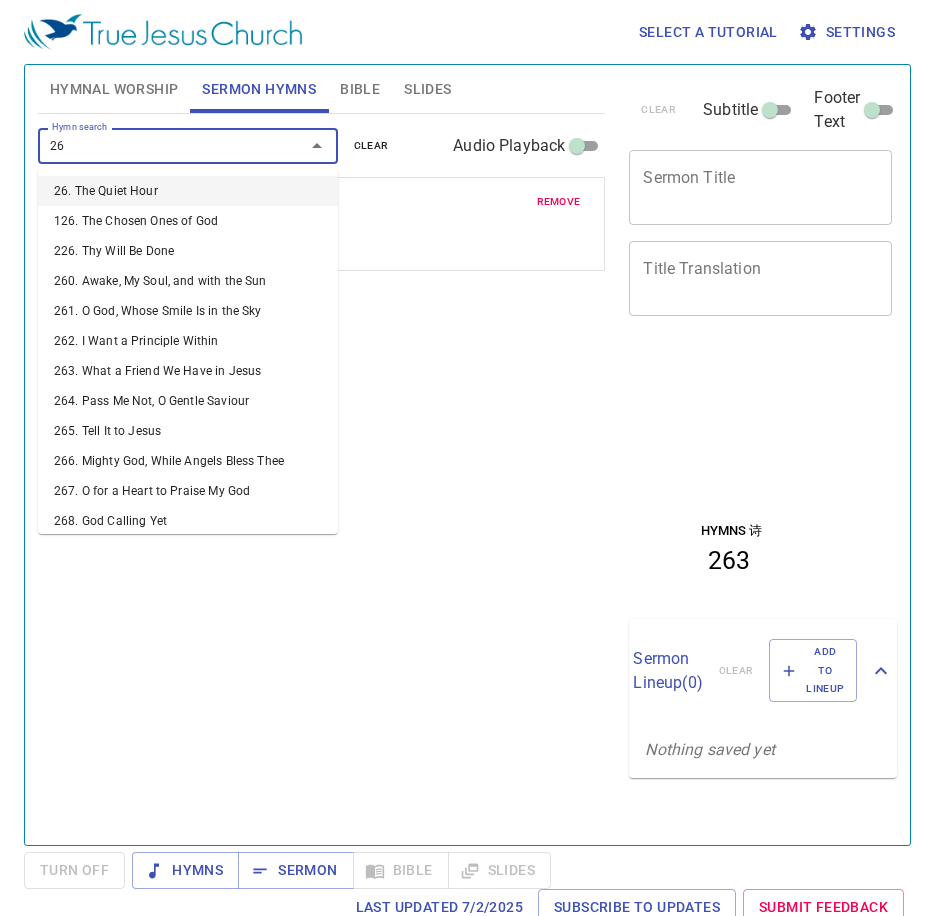 type on "264" 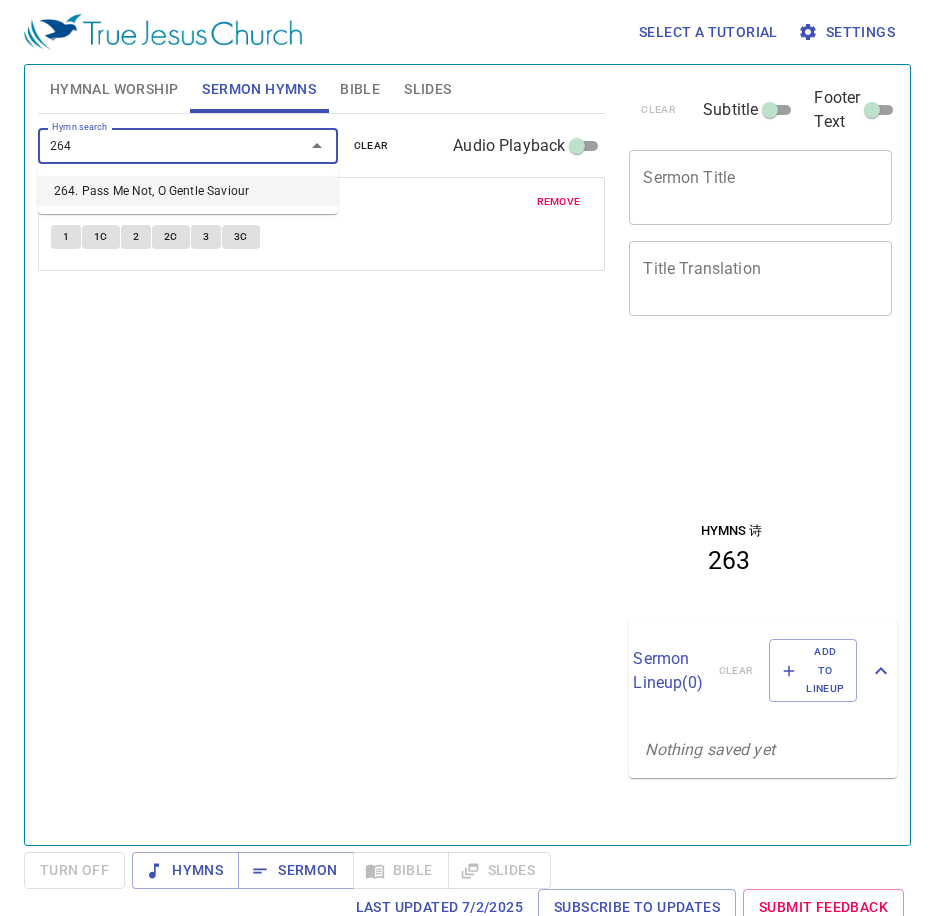 type 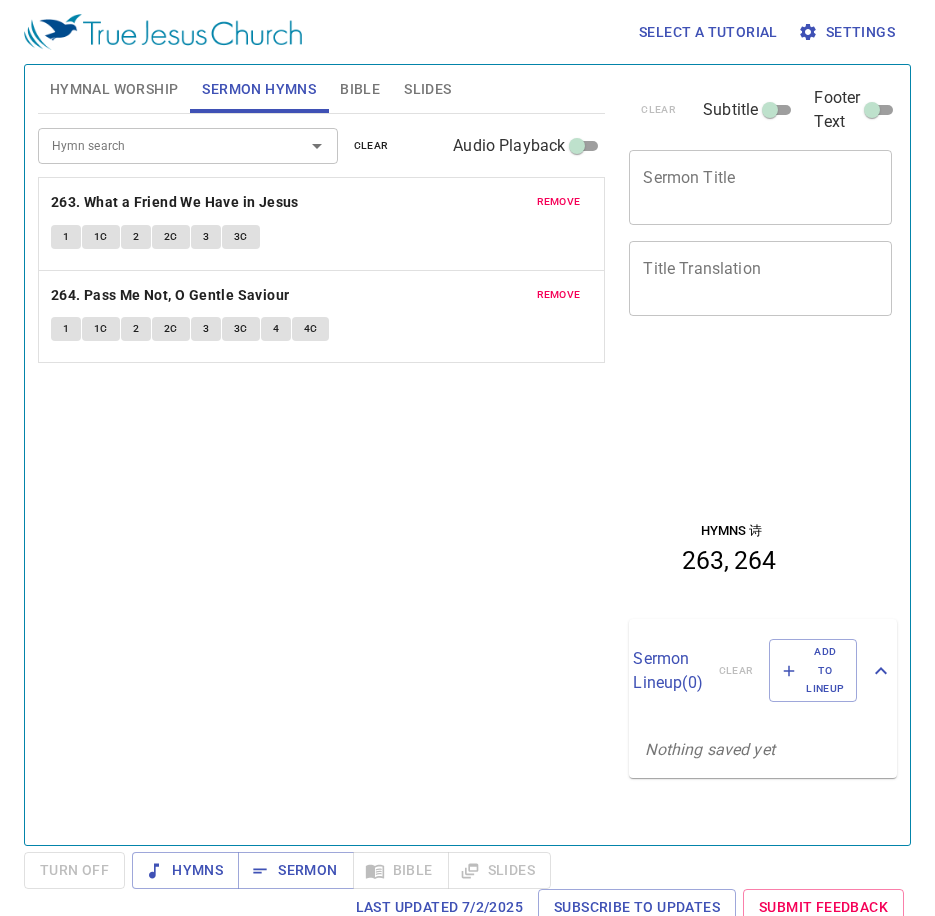 drag, startPoint x: 305, startPoint y: 466, endPoint x: 313, endPoint y: 438, distance: 29.12044 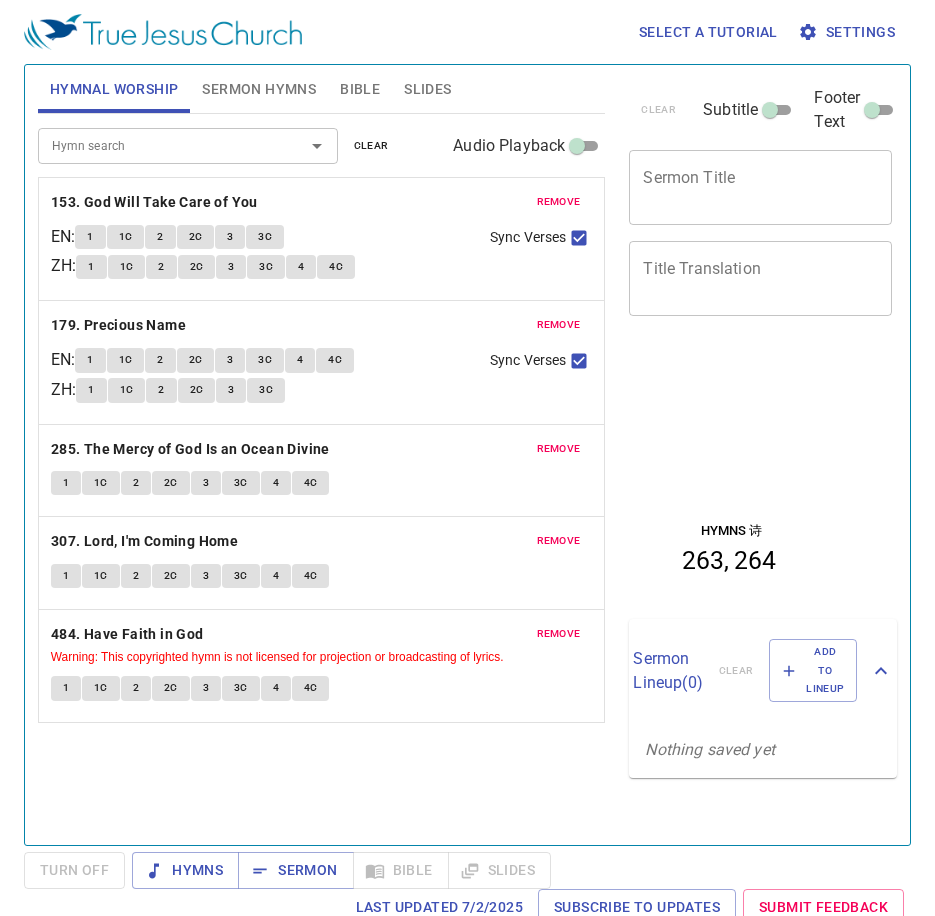 click on "Hymn search Hymn search   clear Audio Playback remove 153. God Will Take Care of You   EN :   1 1C 2 2C 3 3C ZH :   1 1C 2 2C 3 3C 4 4C Sync Verses remove 179. Precious Name   EN :   1 1C 2 2C 3 3C 4 4C ZH :   1 1C 2 2C 3 3C Sync Verses remove 285. The Mercy of God Is an Ocean Divine   1 1C 2 2C 3 3C 4 4C remove 307. Lord, I'm Coming Home   1 1C 2 2C 3 3C 4 4C remove 484. Have Faith in God   Warning: This copyrighted hymn is not licensed for projection or broadcasting of lyrics. 1 1C 2 2C 3 3C 4 4C" at bounding box center (322, 471) 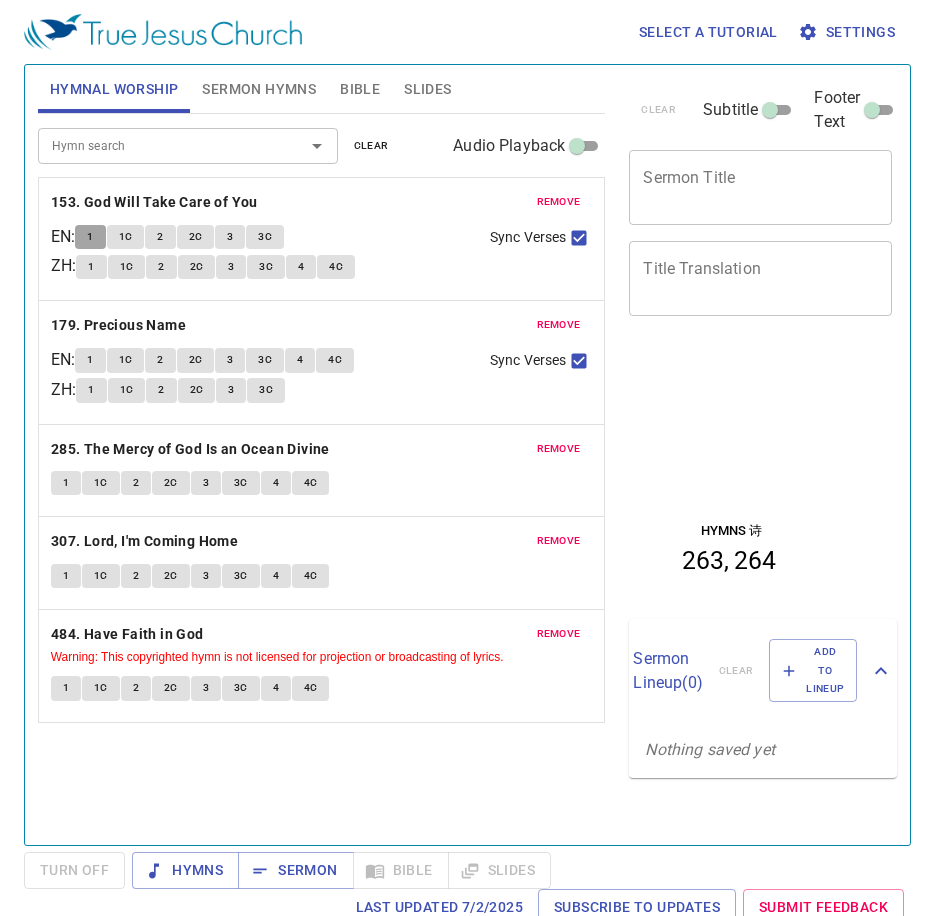 click on "1" at bounding box center (90, 237) 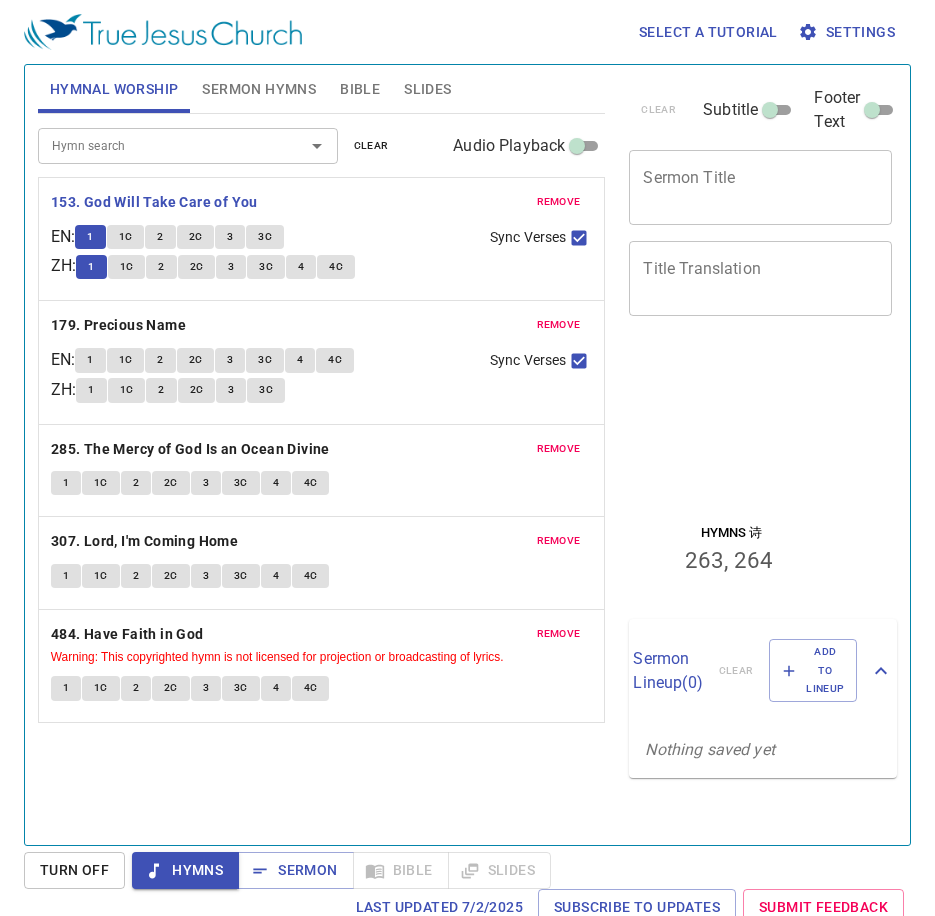 click on "Hymn search Hymn search   clear Audio Playback remove 153. God Will Take Care of You   EN :   1 1C 2 2C 3 3C ZH :   1 1C 2 2C 3 3C 4 4C Sync Verses remove 179. Precious Name   EN :   1 1C 2 2C 3 3C 4 4C ZH :   1 1C 2 2C 3 3C Sync Verses remove 285. The Mercy of God Is an Ocean Divine   1 1C 2 2C 3 3C 4 4C remove 307. Lord, I'm Coming Home   1 1C 2 2C 3 3C 4 4C remove 484. Have Faith in God   Warning: This copyrighted hymn is not licensed for projection or broadcasting of lyrics. 1 1C 2 2C 3 3C 4 4C" at bounding box center (322, 471) 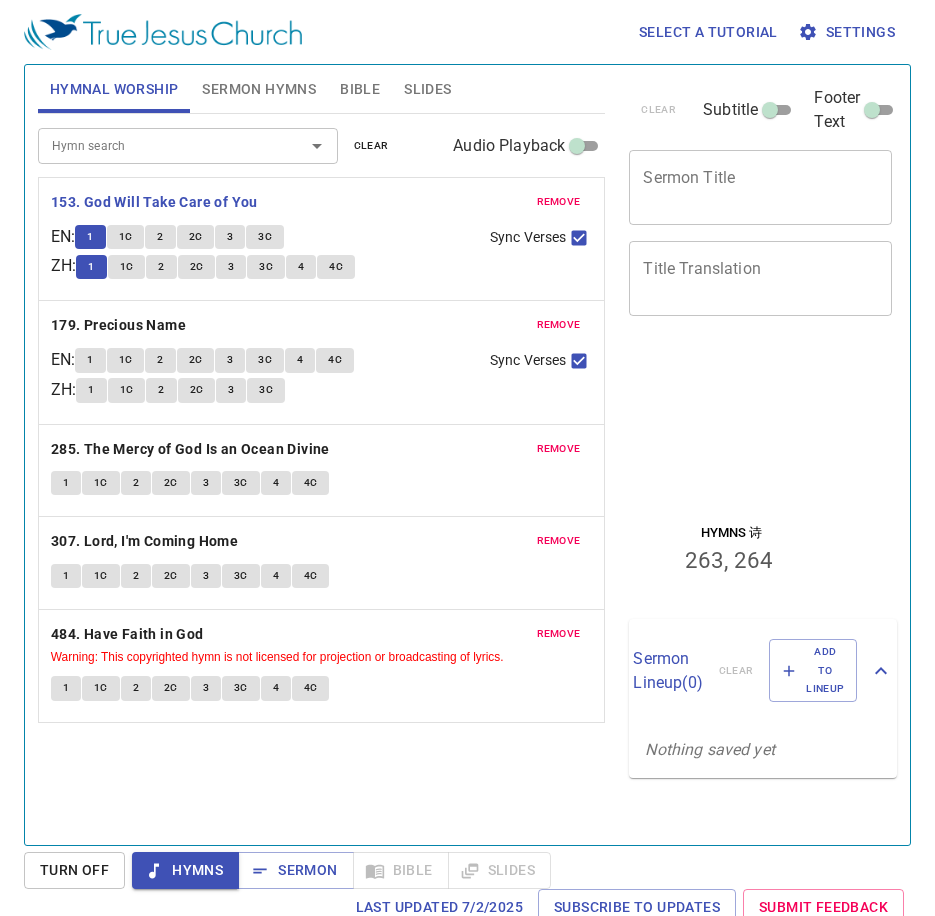 click on "Hymn search Hymn search   clear Audio Playback remove 153. God Will Take Care of You   EN :   1 1C 2 2C 3 3C ZH :   1 1C 2 2C 3 3C 4 4C Sync Verses remove 179. Precious Name   EN :   1 1C 2 2C 3 3C 4 4C ZH :   1 1C 2 2C 3 3C Sync Verses remove 285. The Mercy of God Is an Ocean Divine   1 1C 2 2C 3 3C 4 4C remove 307. Lord, I'm Coming Home   1 1C 2 2C 3 3C 4 4C remove 484. Have Faith in God   Warning: This copyrighted hymn is not licensed for projection or broadcasting of lyrics. 1 1C 2 2C 3 3C 4 4C" at bounding box center [322, 471] 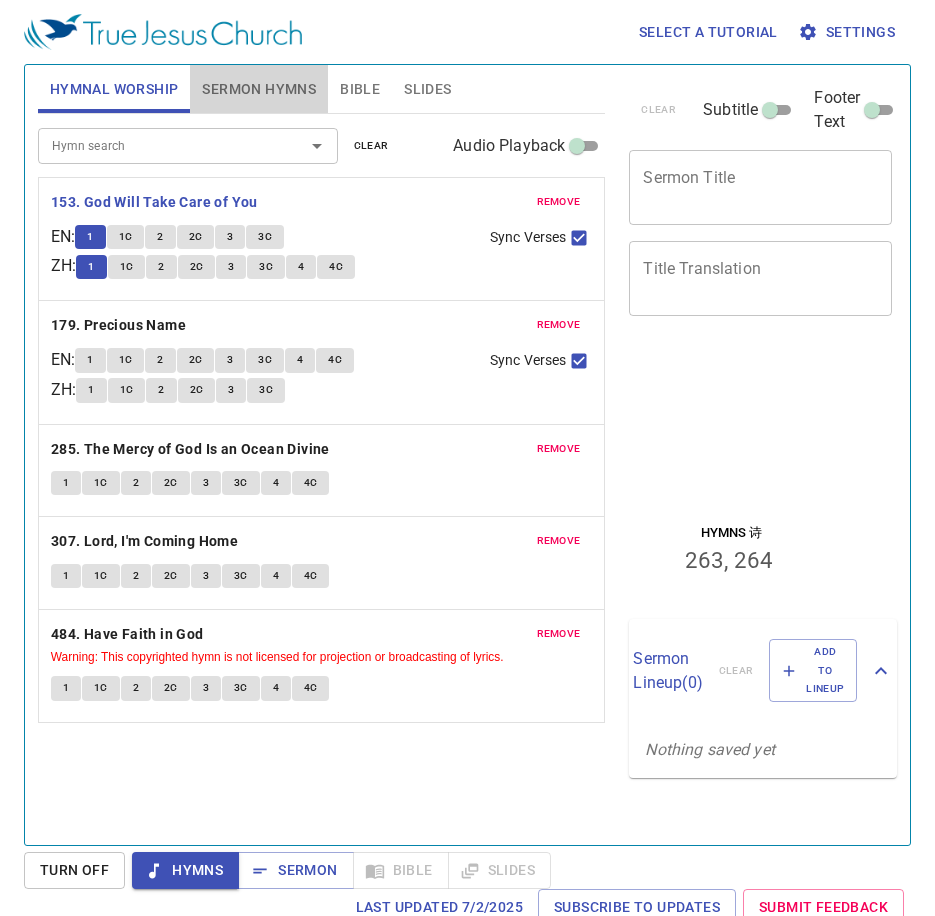 click on "Sermon Hymns" at bounding box center (259, 89) 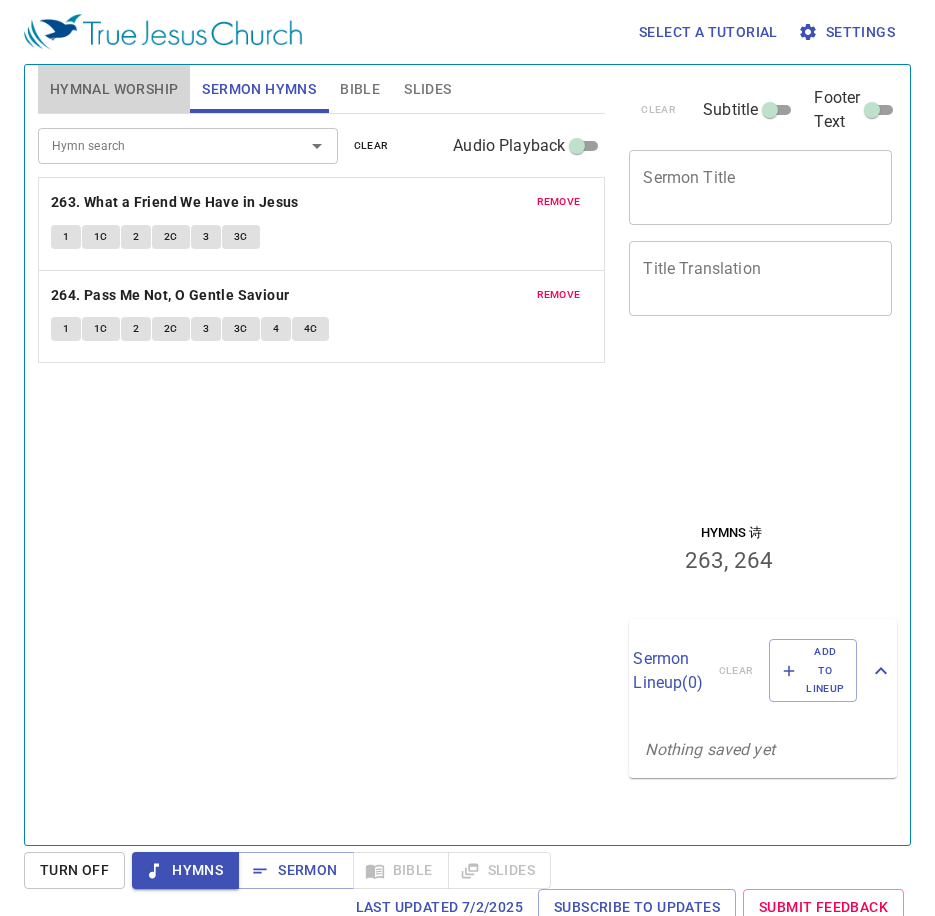 click on "Hymnal Worship" at bounding box center [114, 89] 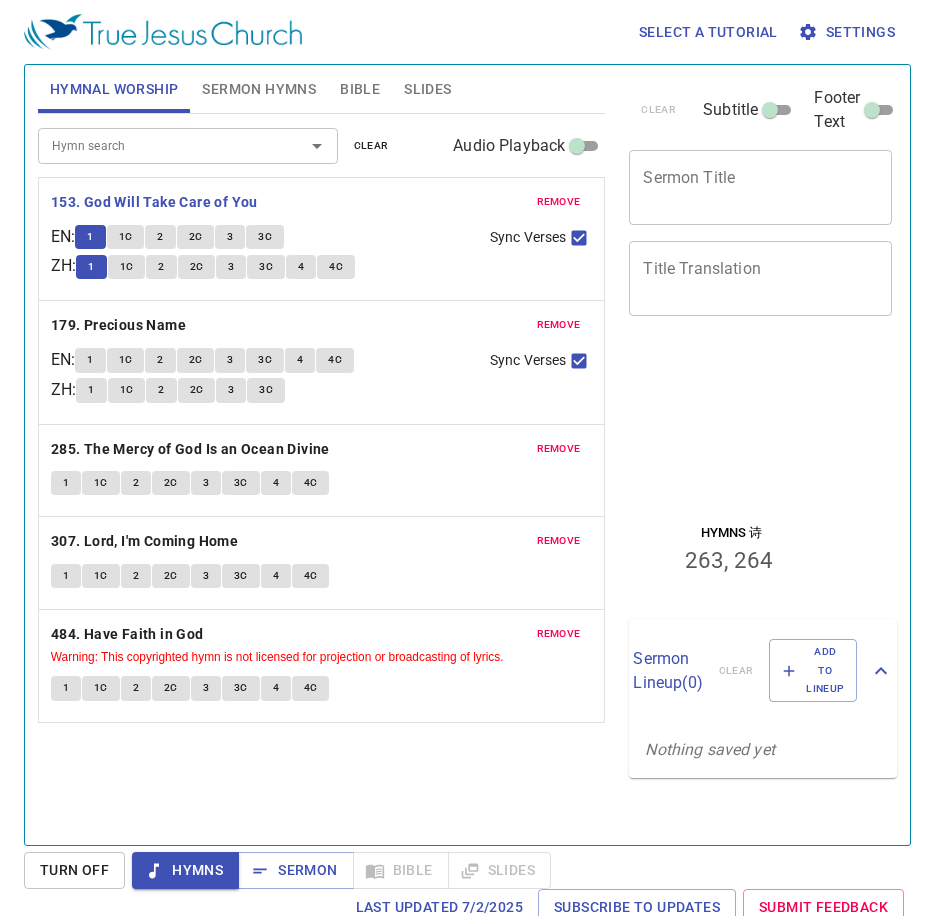 click on "Hymn search Hymn search   clear Audio Playback remove 153. God Will Take Care of You   EN :   1 1C 2 2C 3 3C ZH :   1 1C 2 2C 3 3C 4 4C Sync Verses remove 179. Precious Name   EN :   1 1C 2 2C 3 3C 4 4C ZH :   1 1C 2 2C 3 3C Sync Verses remove 285. The Mercy of God Is an Ocean Divine   1 1C 2 2C 3 3C 4 4C remove 307. Lord, I'm Coming Home   1 1C 2 2C 3 3C 4 4C remove 484. Have Faith in God   Warning: This copyrighted hymn is not licensed for projection or broadcasting of lyrics. 1 1C 2 2C 3 3C 4 4C" at bounding box center [322, 471] 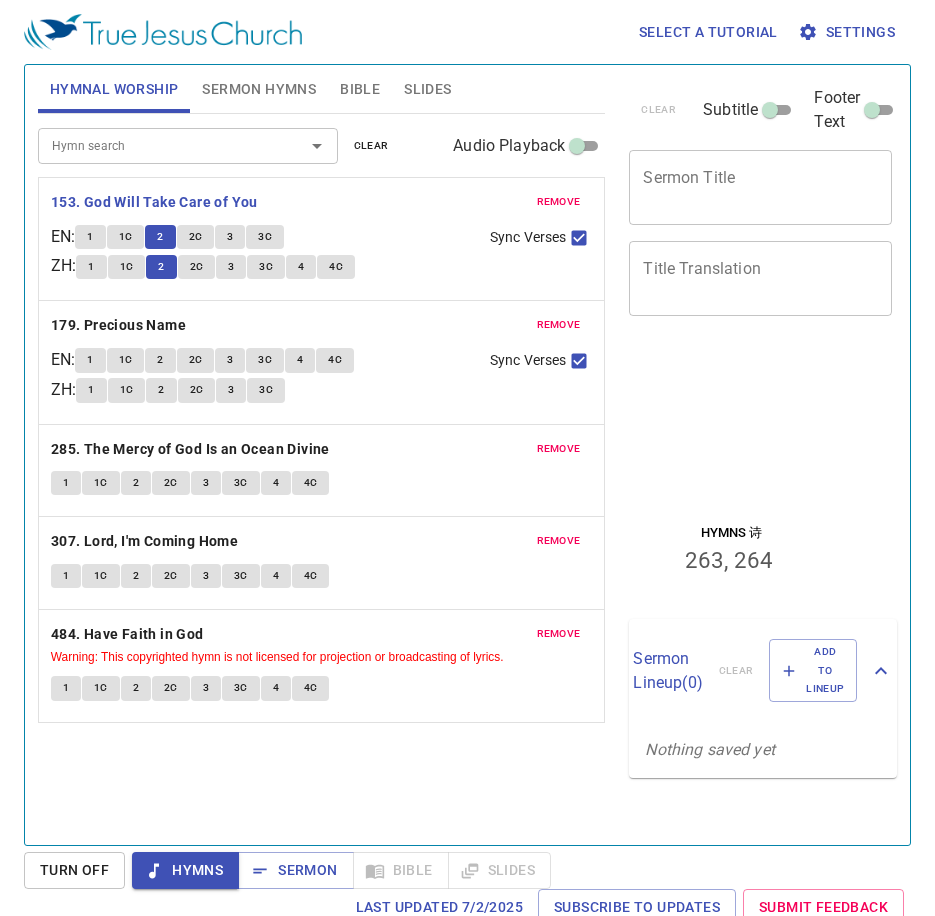 click on "Hymn search Hymn search   clear Audio Playback remove 153. God Will Take Care of You   EN :   1 1C 2 2C 3 3C ZH :   1 1C 2 2C 3 3C 4 4C Sync Verses remove 179. Precious Name   EN :   1 1C 2 2C 3 3C 4 4C ZH :   1 1C 2 2C 3 3C Sync Verses remove 285. The Mercy of God Is an Ocean Divine   1 1C 2 2C 3 3C 4 4C remove 307. Lord, I'm Coming Home   1 1C 2 2C 3 3C 4 4C remove 484. Have Faith in God   Warning: This copyrighted hymn is not licensed for projection or broadcasting of lyrics. 1 1C 2 2C 3 3C 4 4C" at bounding box center [322, 471] 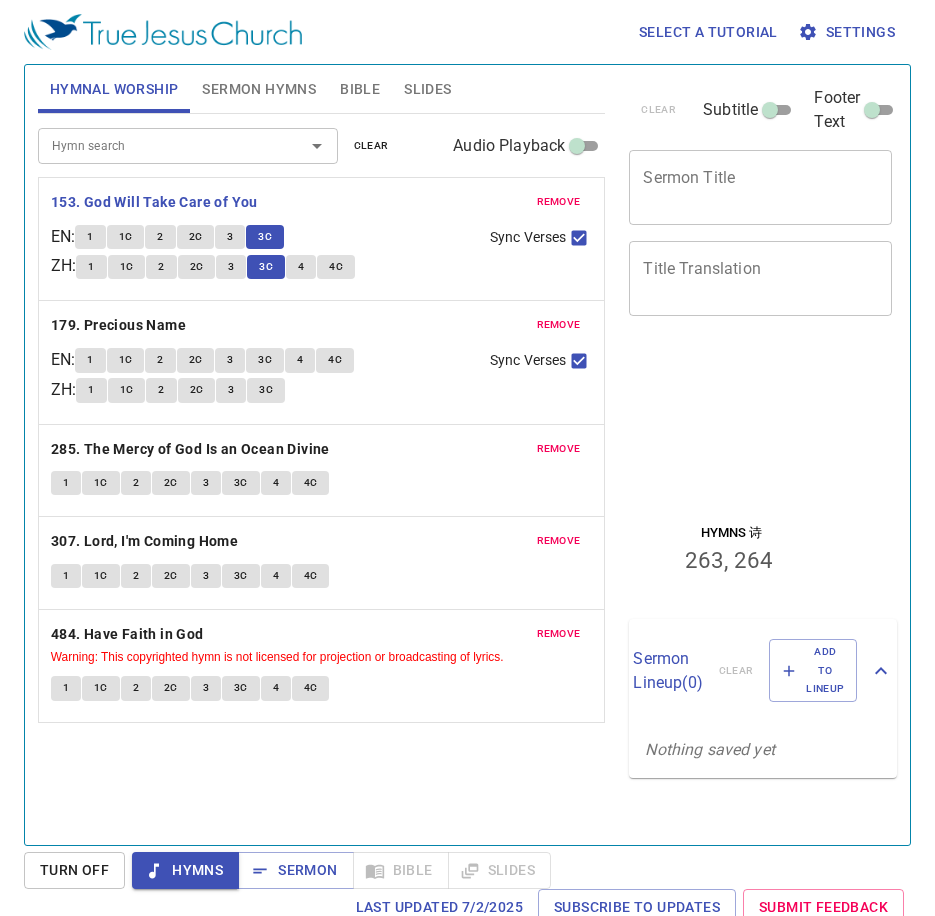 click on "4" at bounding box center (301, 267) 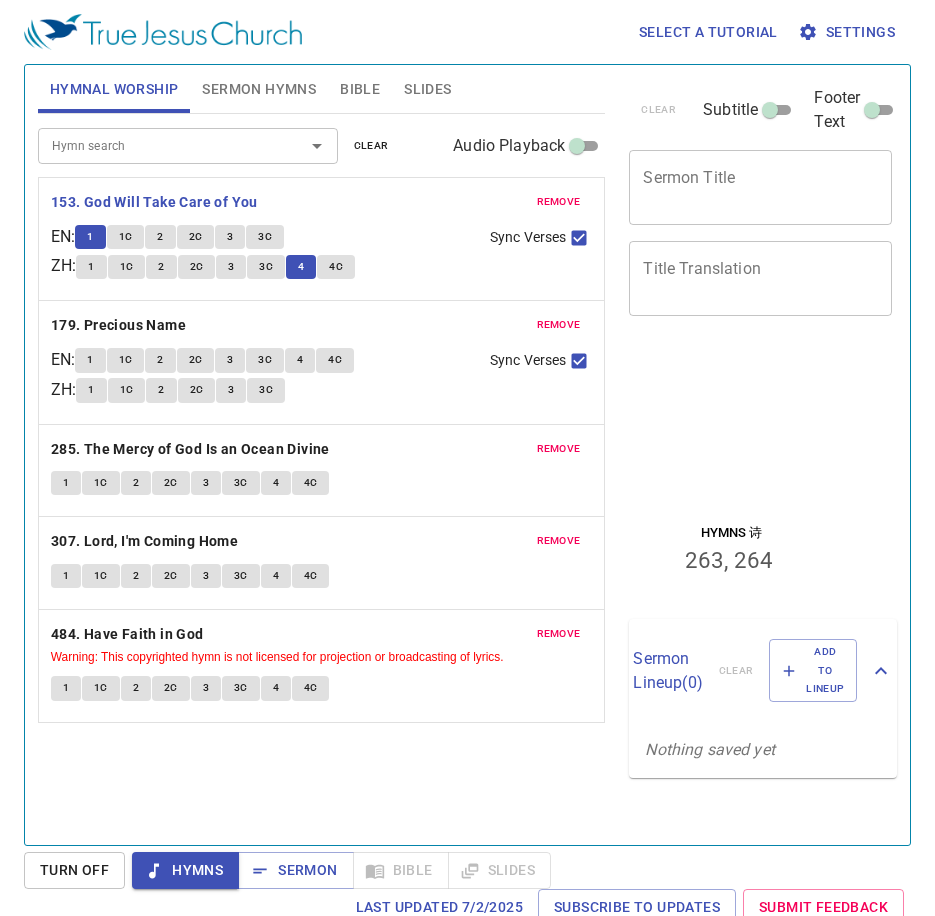 click on "Hymn search Hymn search   clear Audio Playback remove 153. God Will Take Care of You   EN :   1 1C 2 2C 3 3C ZH :   1 1C 2 2C 3 3C 4 4C Sync Verses remove 179. Precious Name   EN :   1 1C 2 2C 3 3C 4 4C ZH :   1 1C 2 2C 3 3C Sync Verses remove 285. The Mercy of God Is an Ocean Divine   1 1C 2 2C 3 3C 4 4C remove 307. Lord, I'm Coming Home   1 1C 2 2C 3 3C 4 4C remove 484. Have Faith in God   Warning: This copyrighted hymn is not licensed for projection or broadcasting of lyrics. 1 1C 2 2C 3 3C 4 4C" at bounding box center [322, 471] 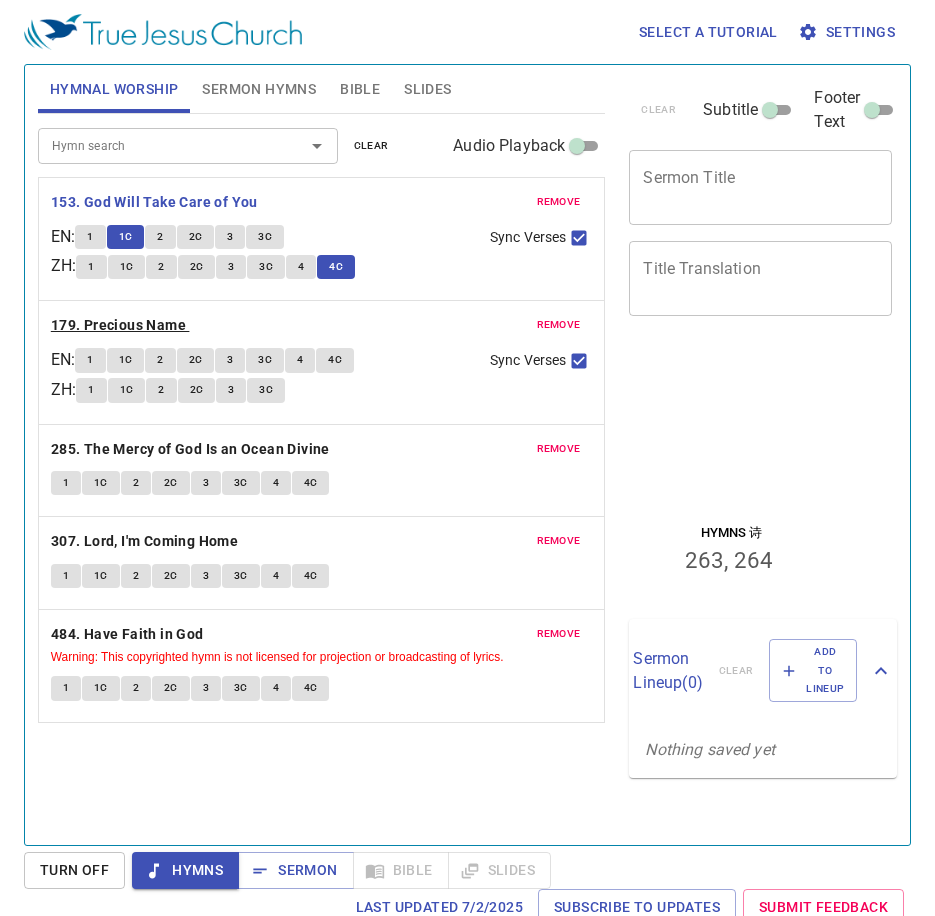 click on "179. Precious Name" at bounding box center (118, 325) 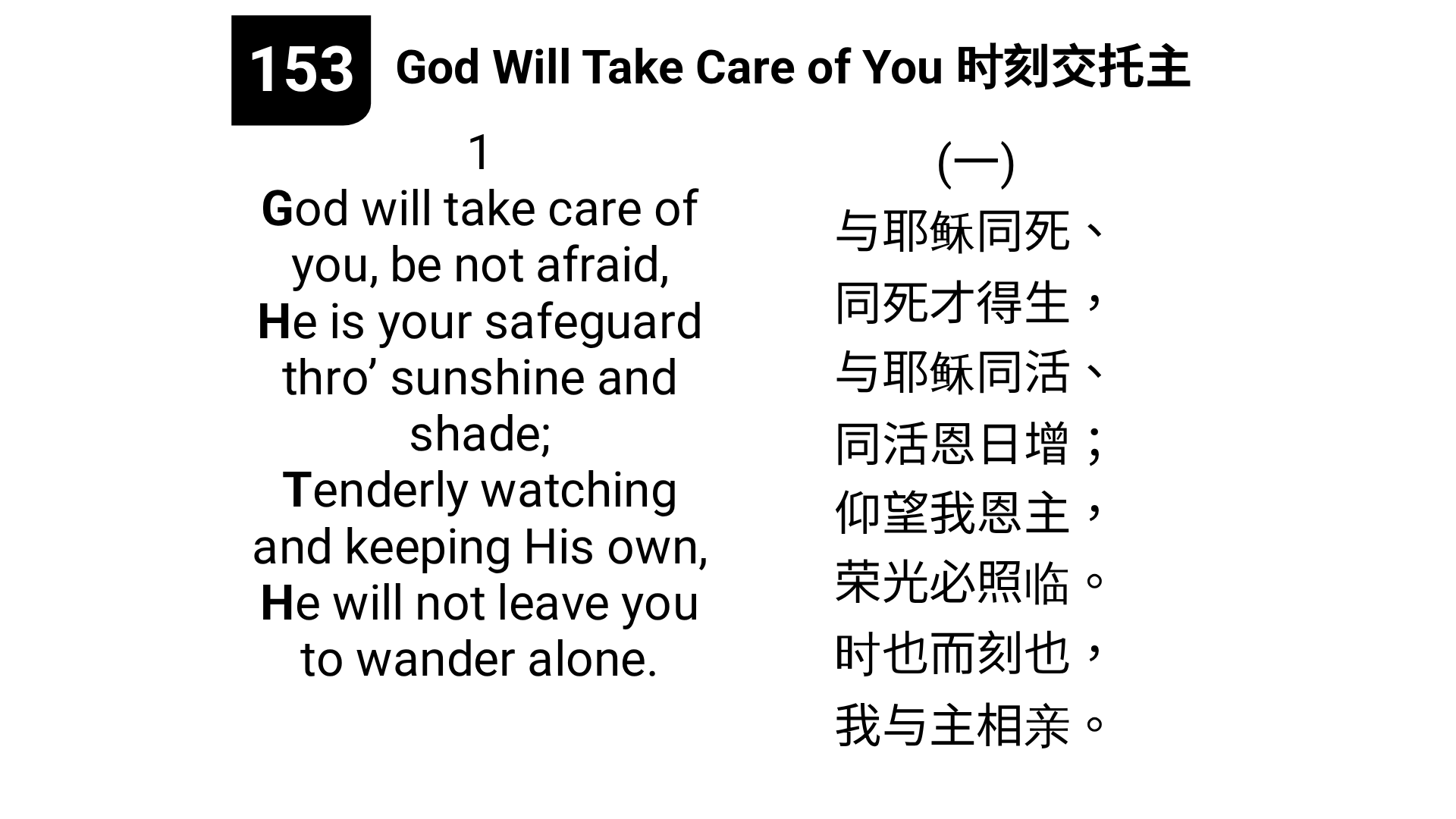 scroll, scrollTop: 0, scrollLeft: 0, axis: both 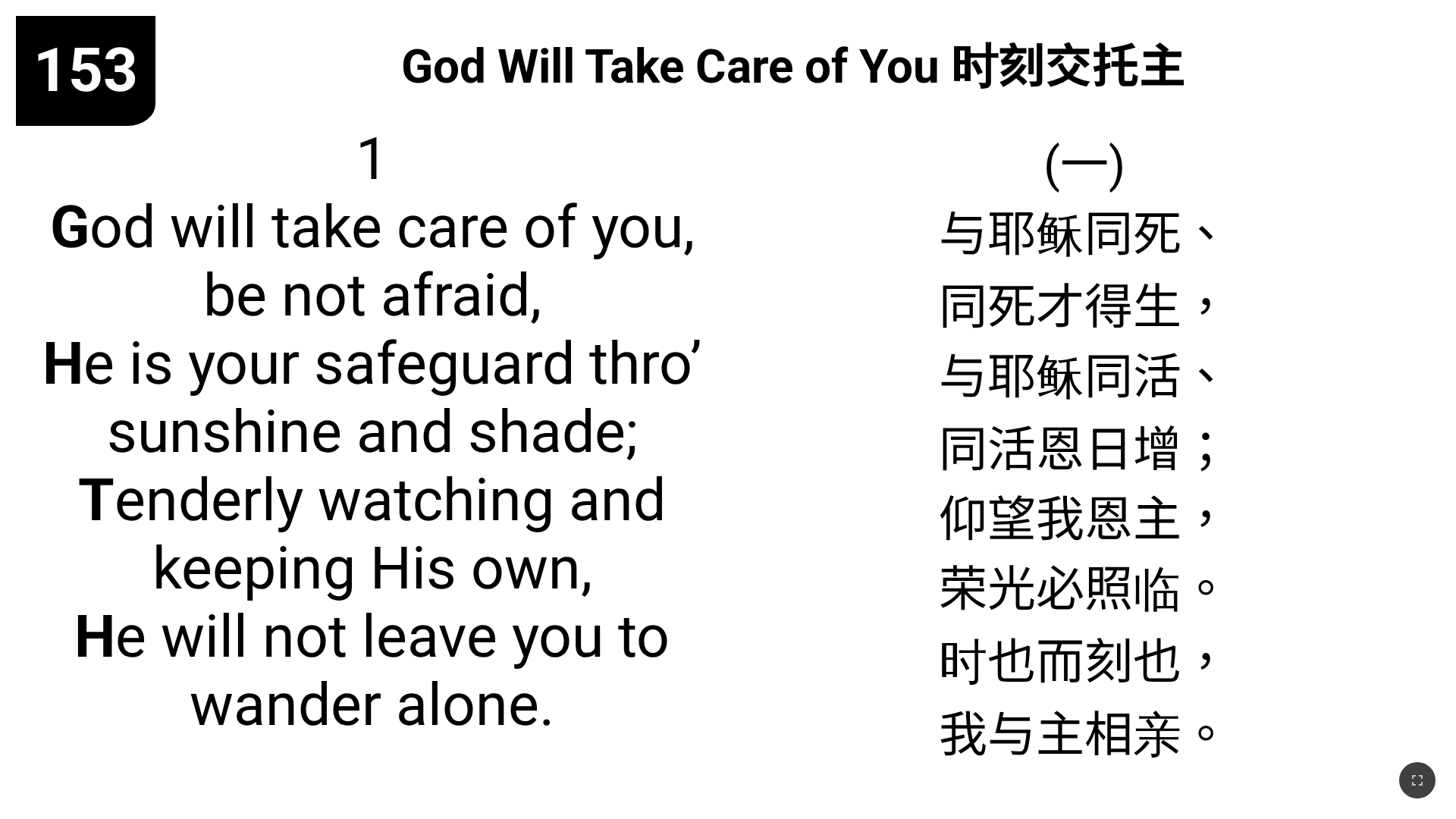 click at bounding box center [728, 780] 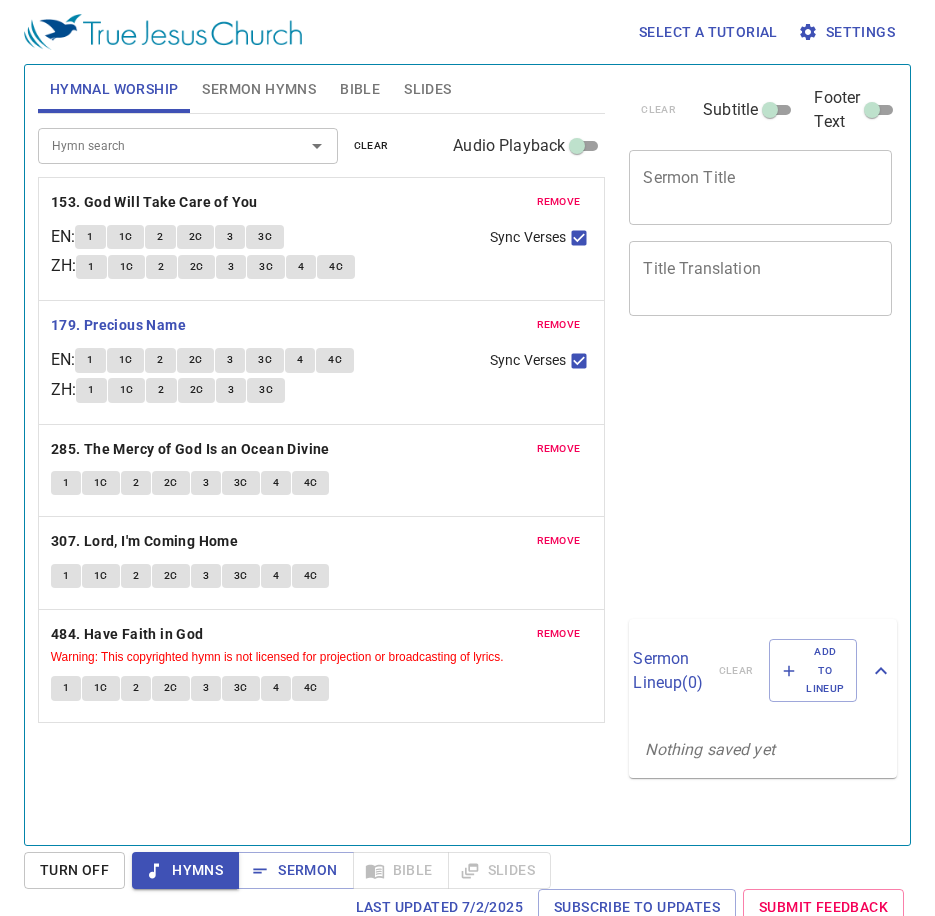 scroll, scrollTop: 0, scrollLeft: 0, axis: both 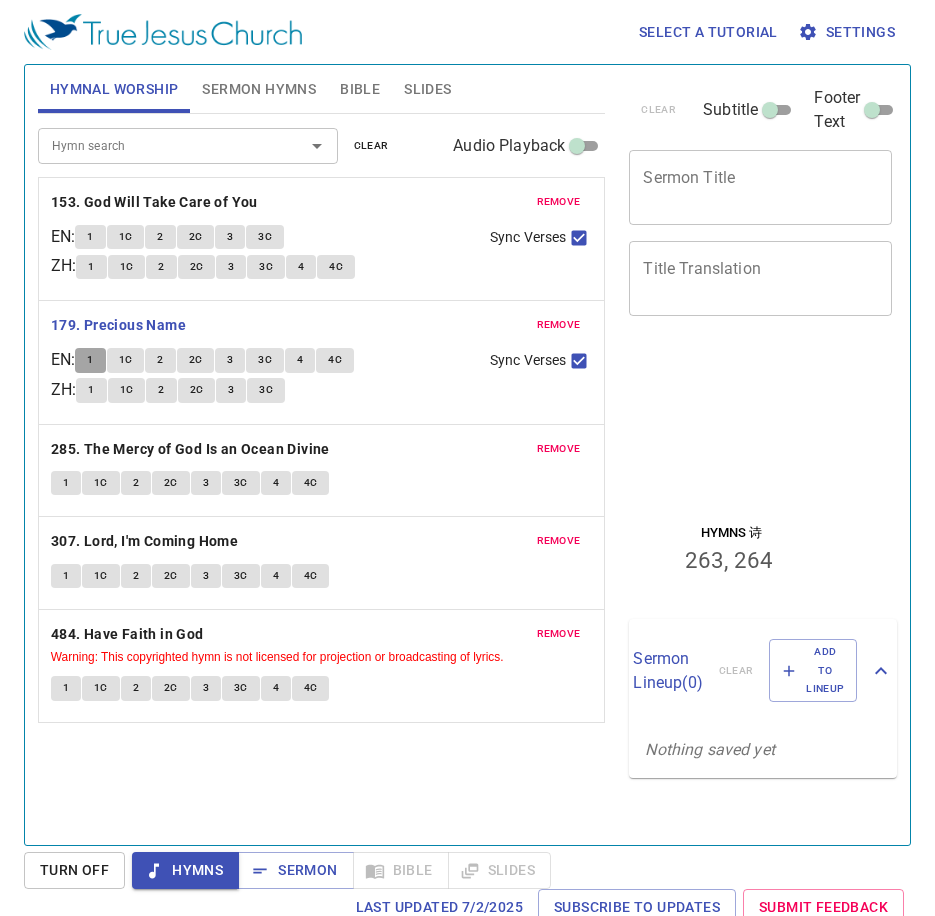 click on "1" at bounding box center [90, 360] 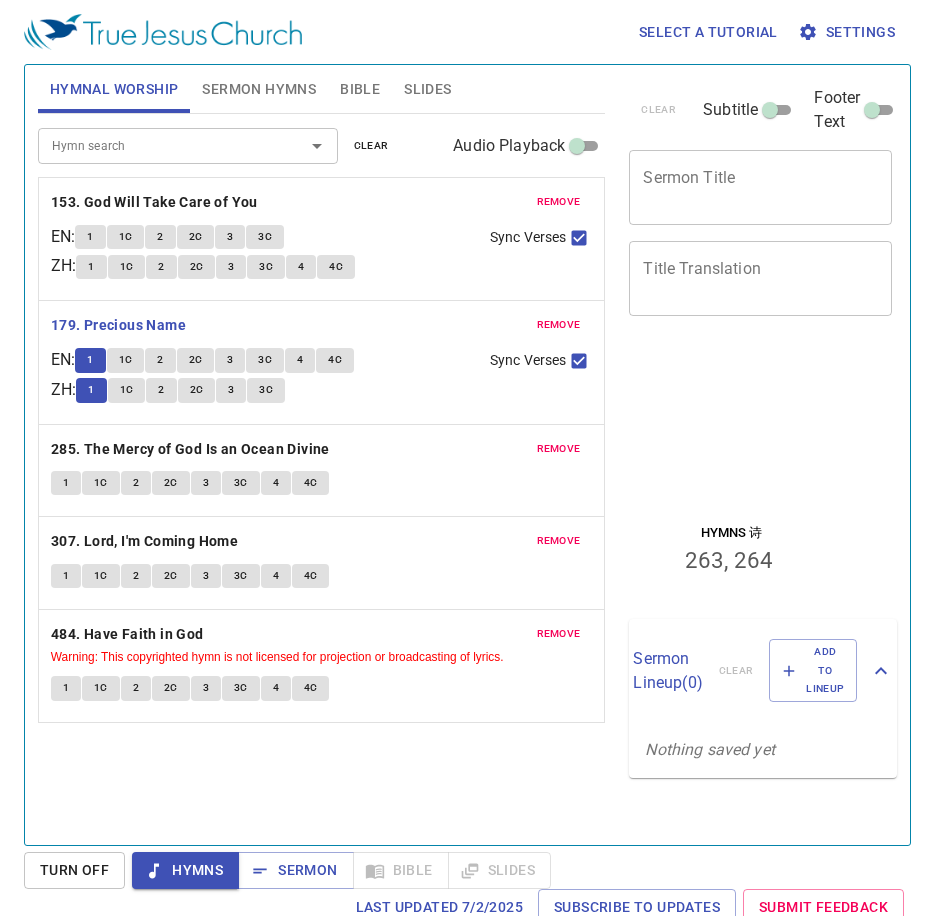 click on "Hymn search Hymn search   clear Audio Playback remove 153. God Will Take Care of You   EN :   1 1C 2 2C 3 3C ZH :   1 1C 2 2C 3 3C 4 4C Sync Verses remove 179. Precious Name   EN :   1 1C 2 2C 3 3C 4 4C ZH :   1 1C 2 2C 3 3C Sync Verses remove 285. The Mercy of God Is an Ocean Divine   1 1C 2 2C 3 3C 4 4C remove 307. Lord, I'm Coming Home   1 1C 2 2C 3 3C 4 4C remove 484. Have Faith in God   Warning: This copyrighted hymn is not licensed for projection or broadcasting of lyrics. 1 1C 2 2C 3 3C 4 4C" at bounding box center (322, 471) 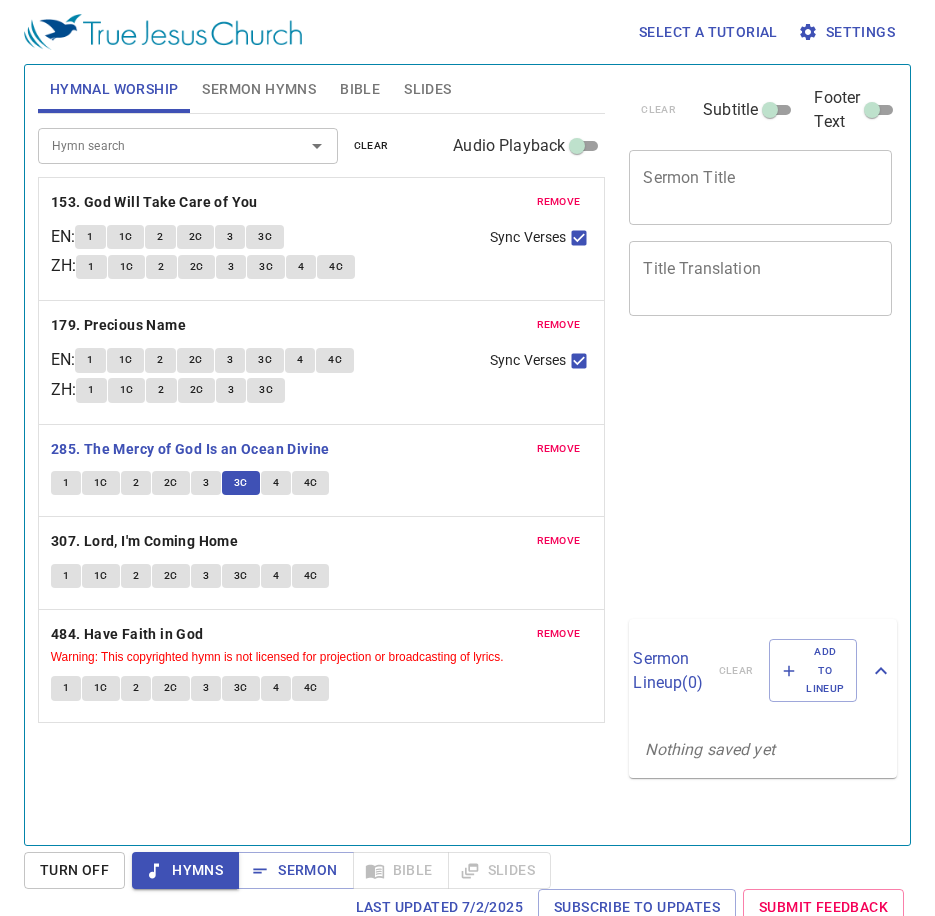 scroll, scrollTop: 0, scrollLeft: 0, axis: both 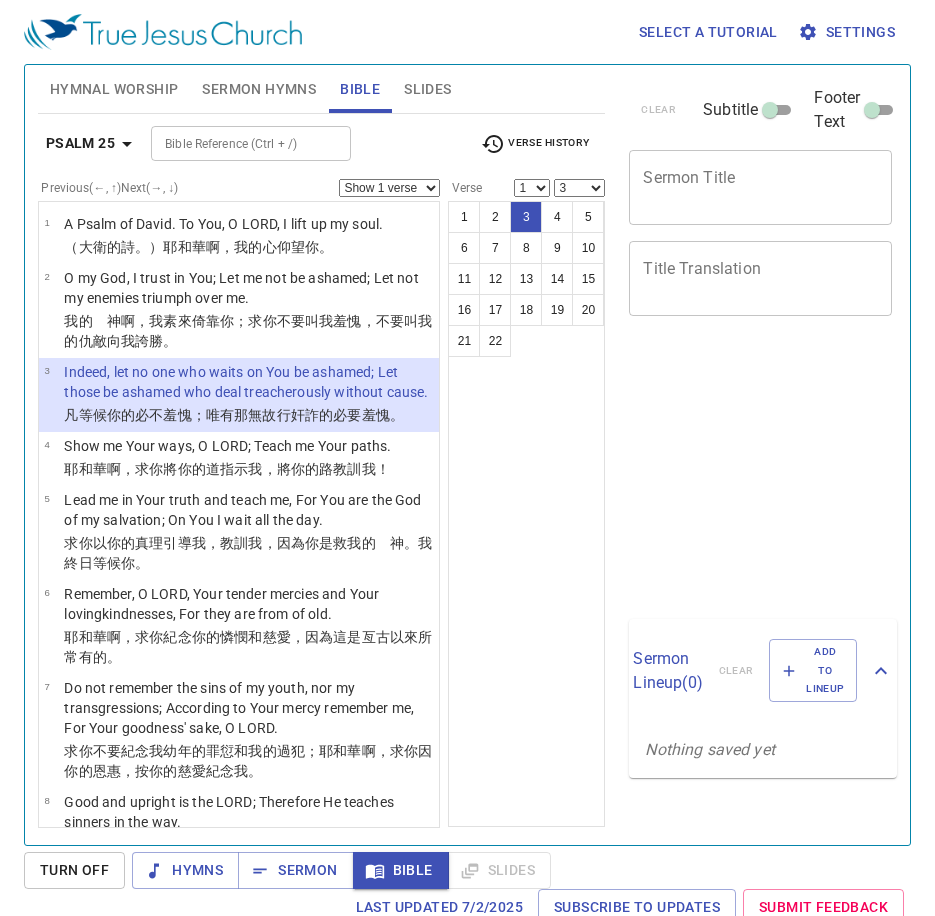 select on "3" 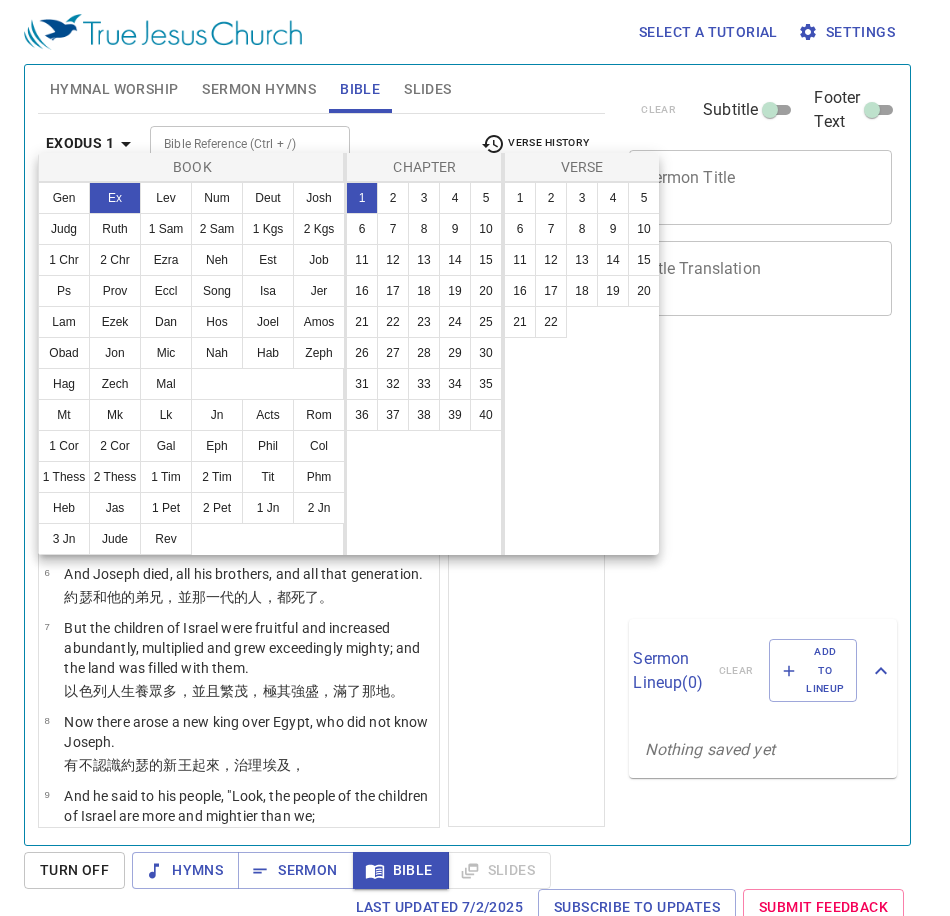 select on "6" 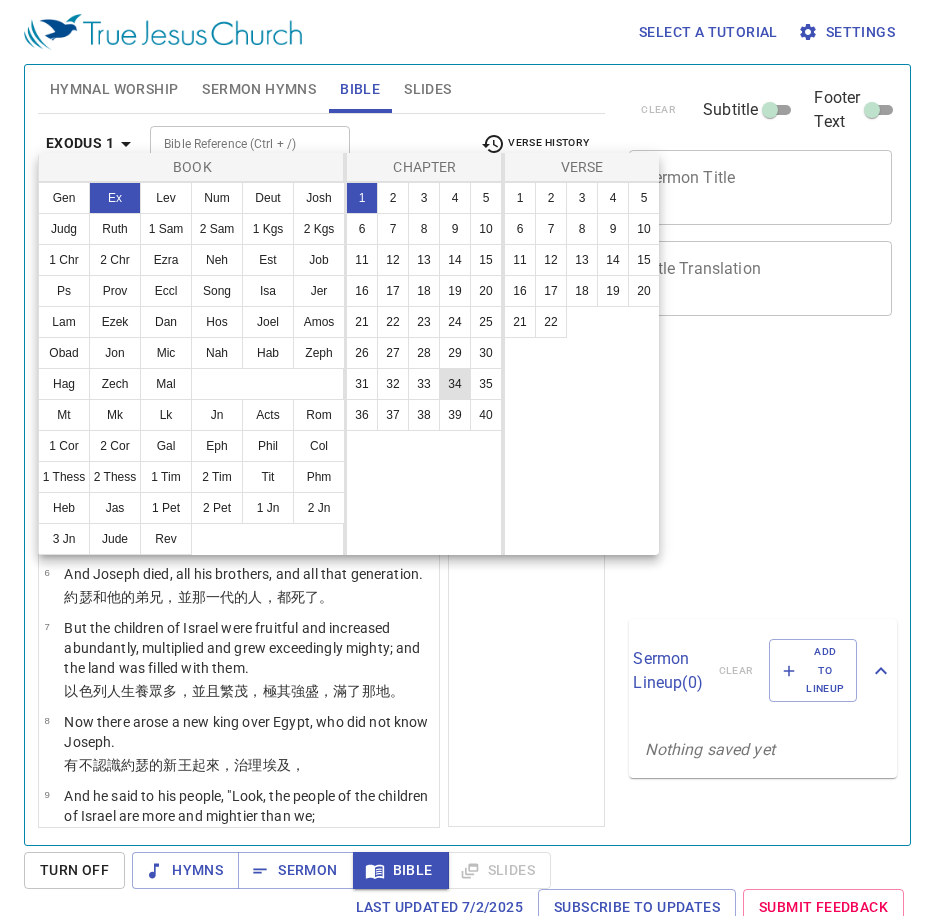 scroll, scrollTop: 9, scrollLeft: 0, axis: vertical 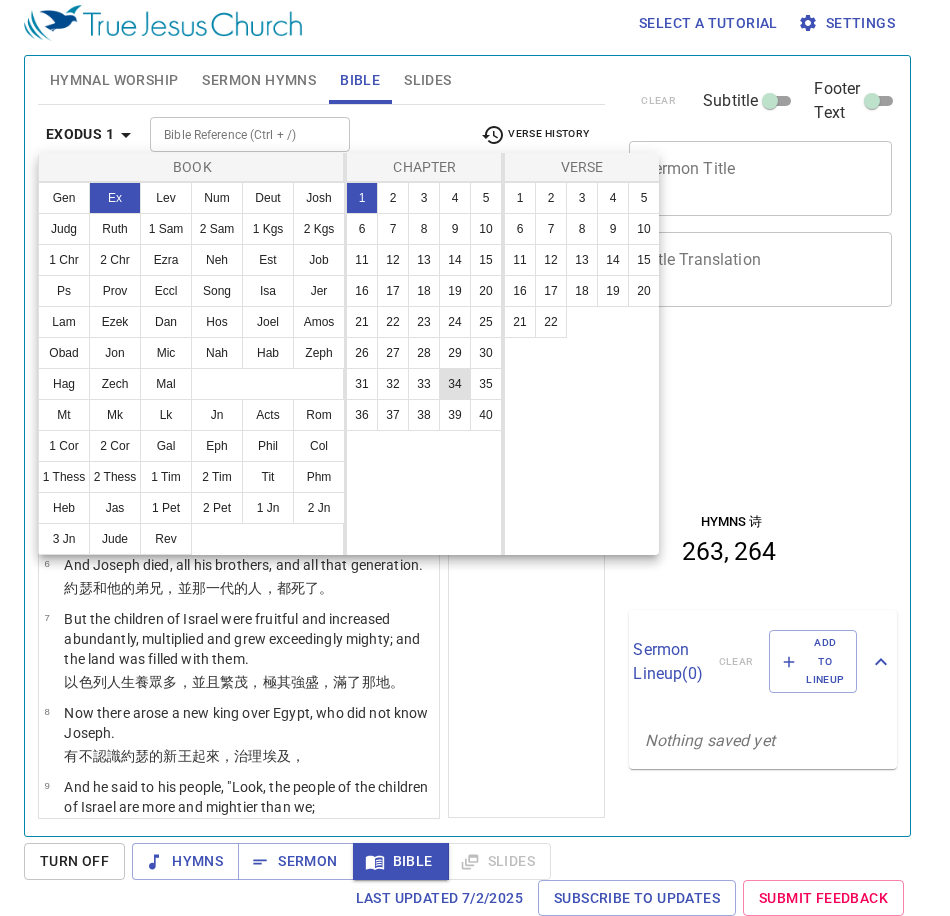 click on "34" at bounding box center (455, 384) 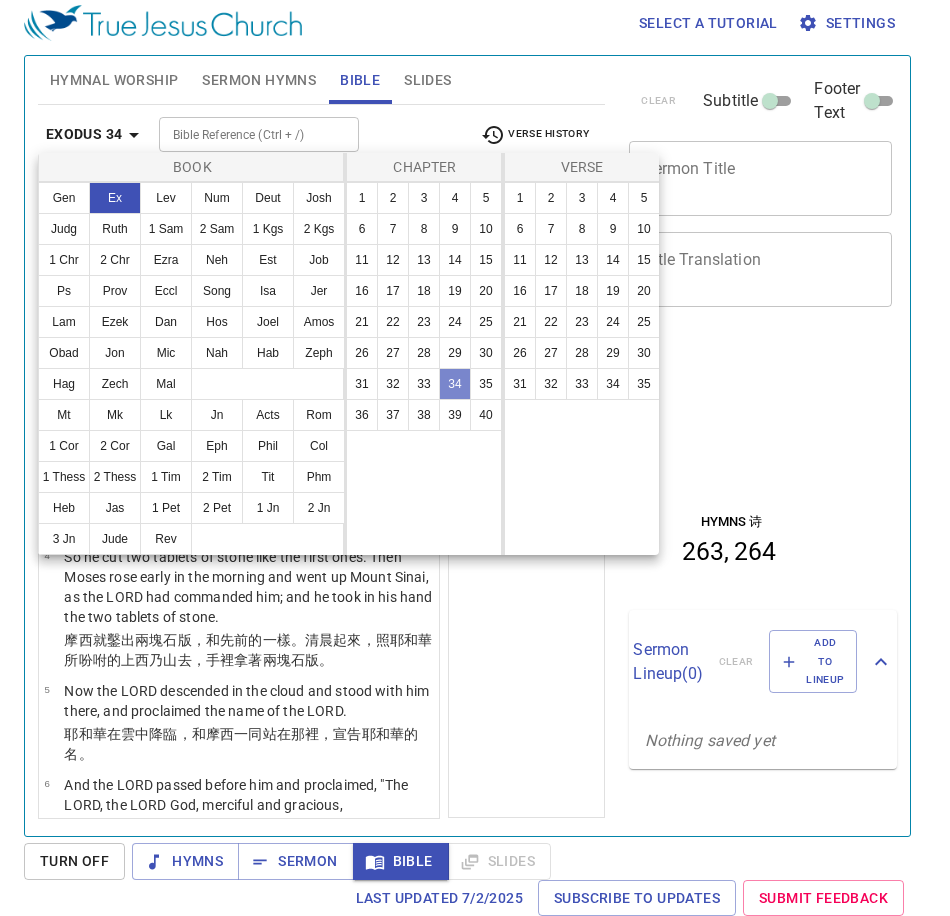 click on "34" at bounding box center [455, 384] 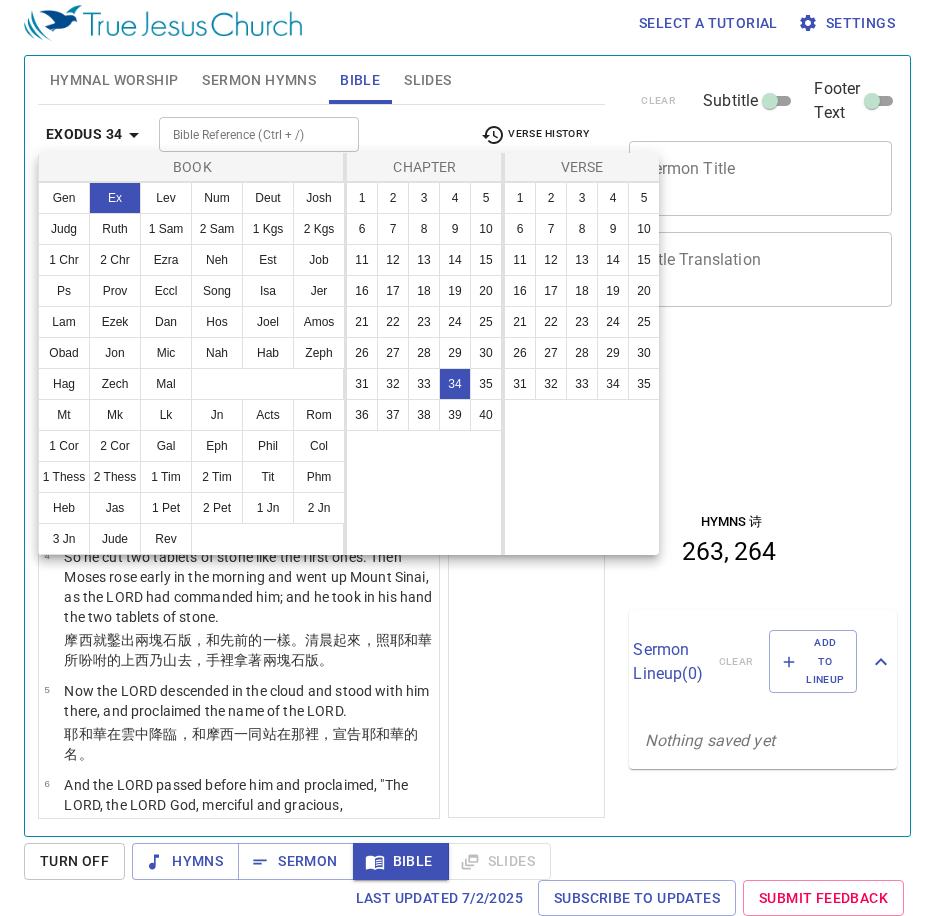 scroll, scrollTop: 9, scrollLeft: 0, axis: vertical 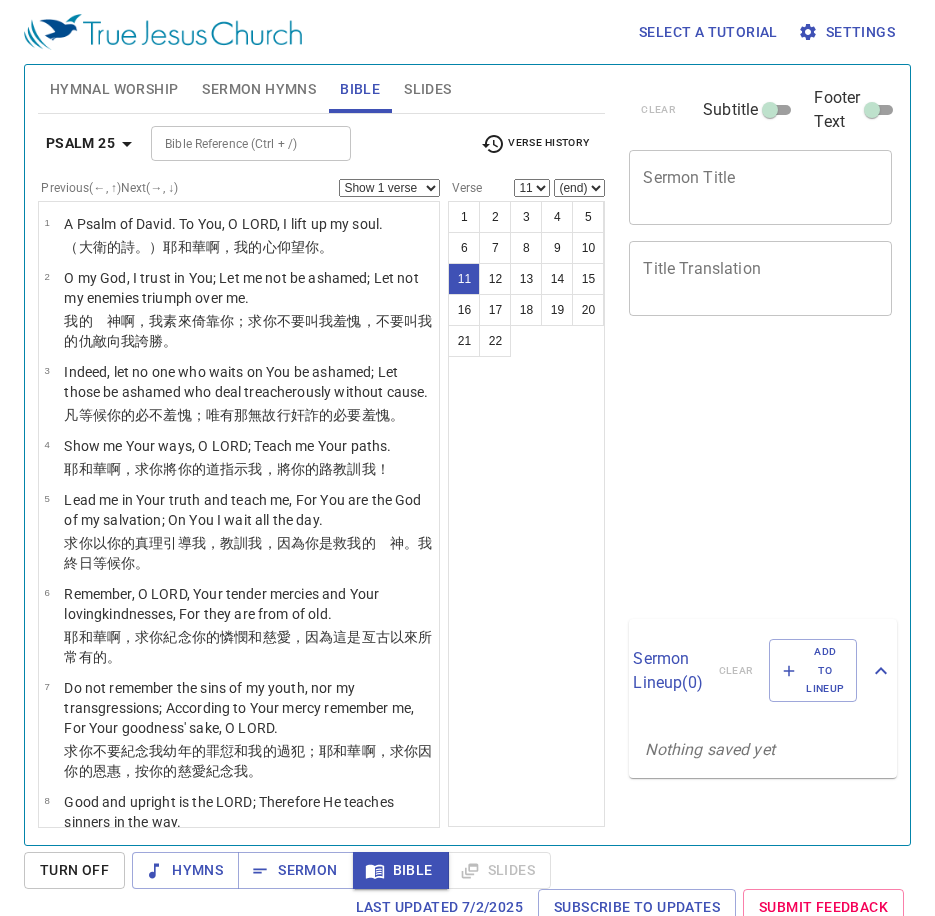 select on "11" 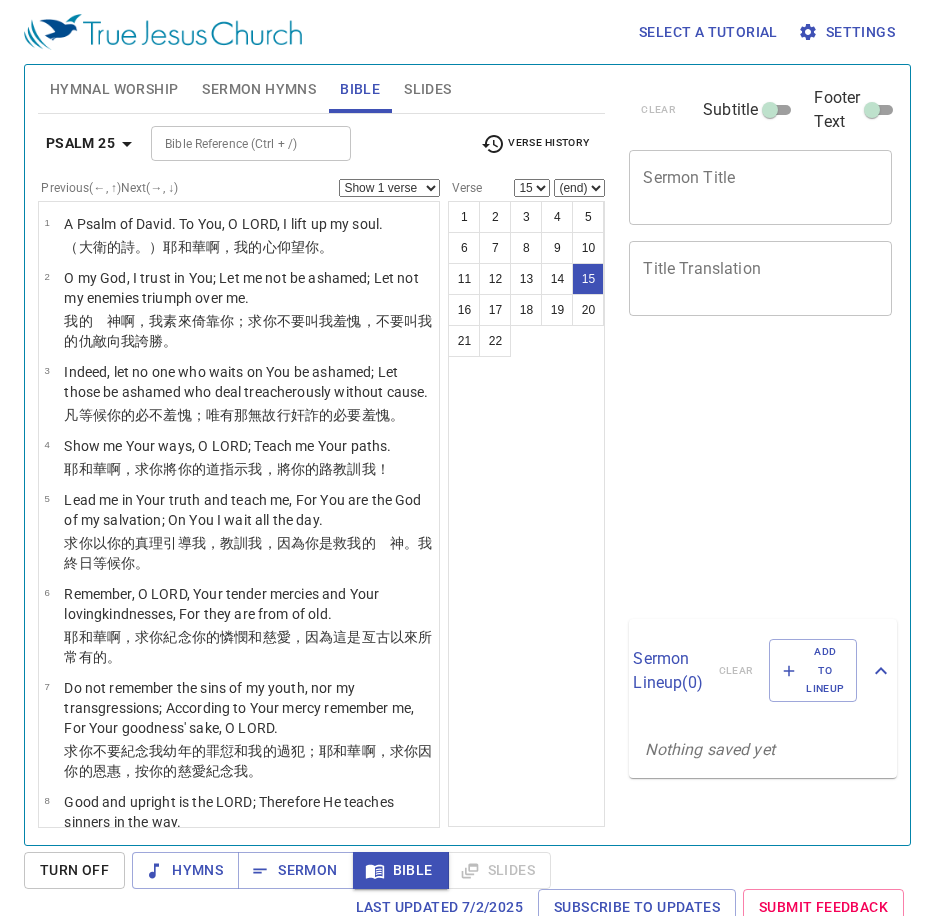 select on "15" 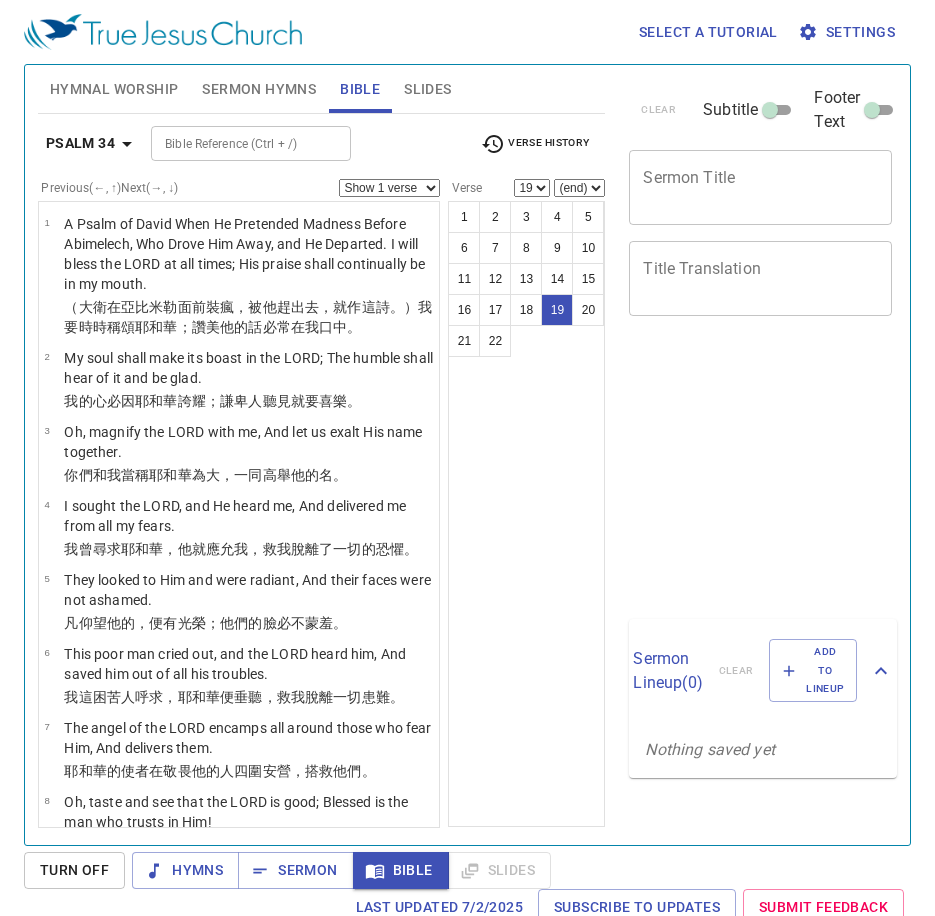 select on "19" 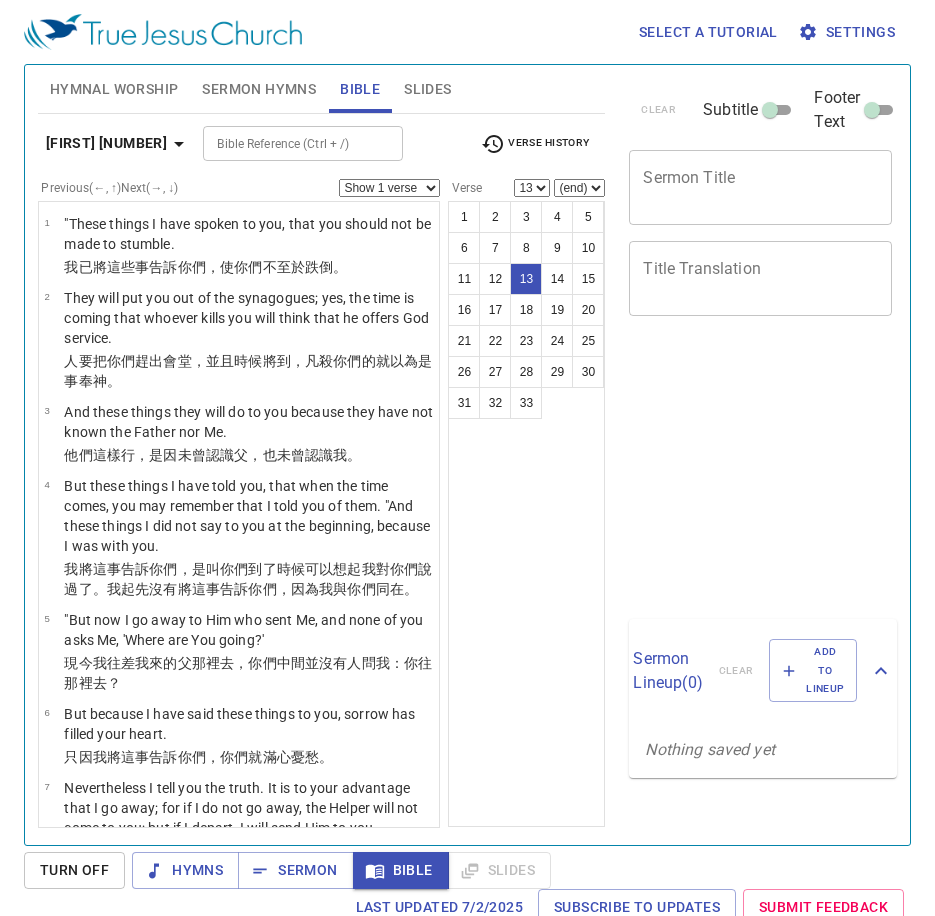 select on "13" 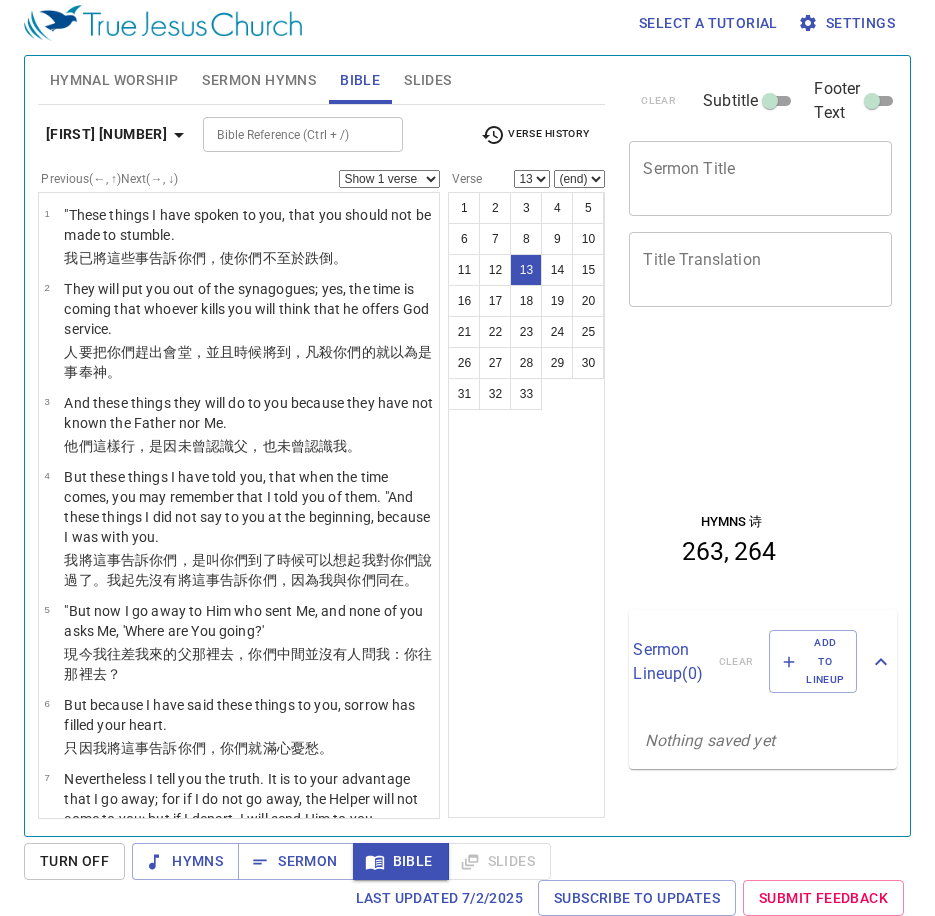 scroll, scrollTop: 9, scrollLeft: 0, axis: vertical 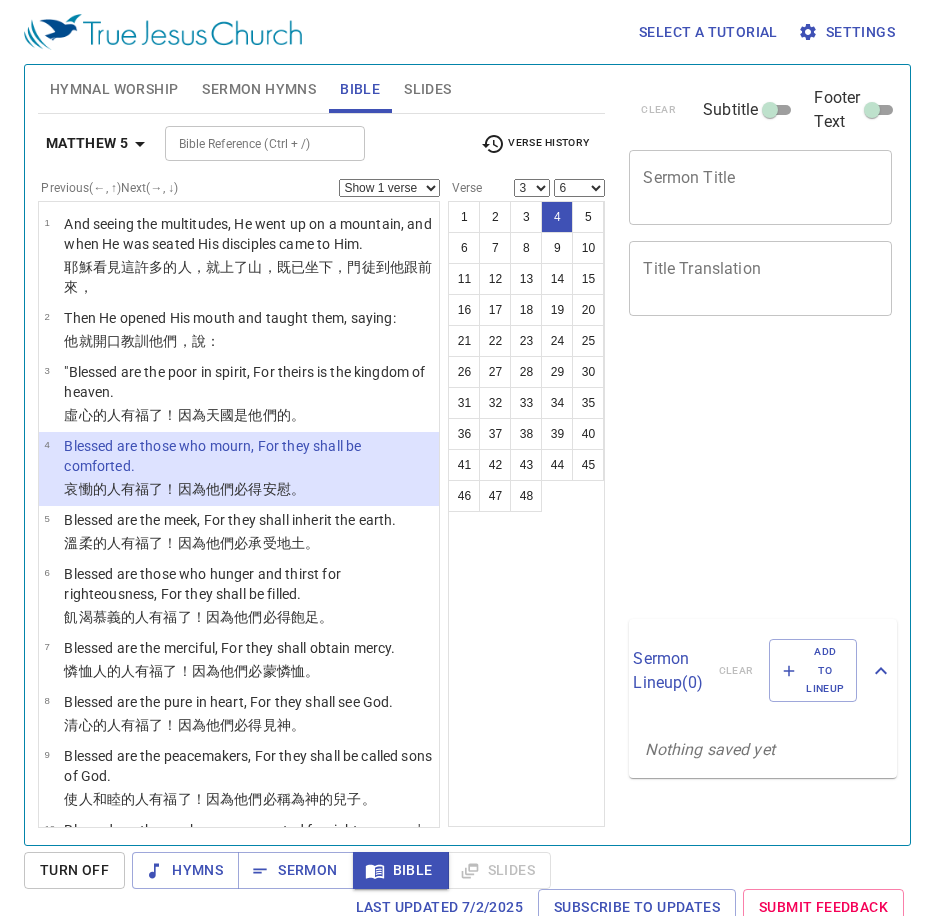 select on "3" 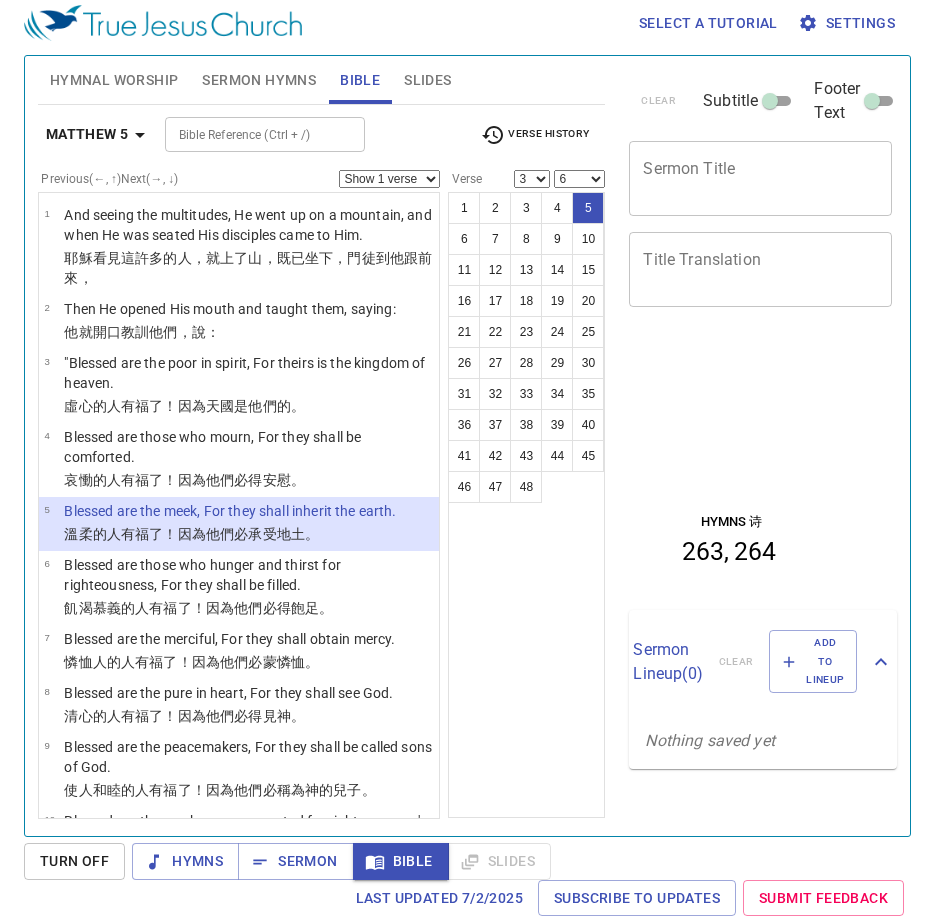 scroll, scrollTop: 9, scrollLeft: 0, axis: vertical 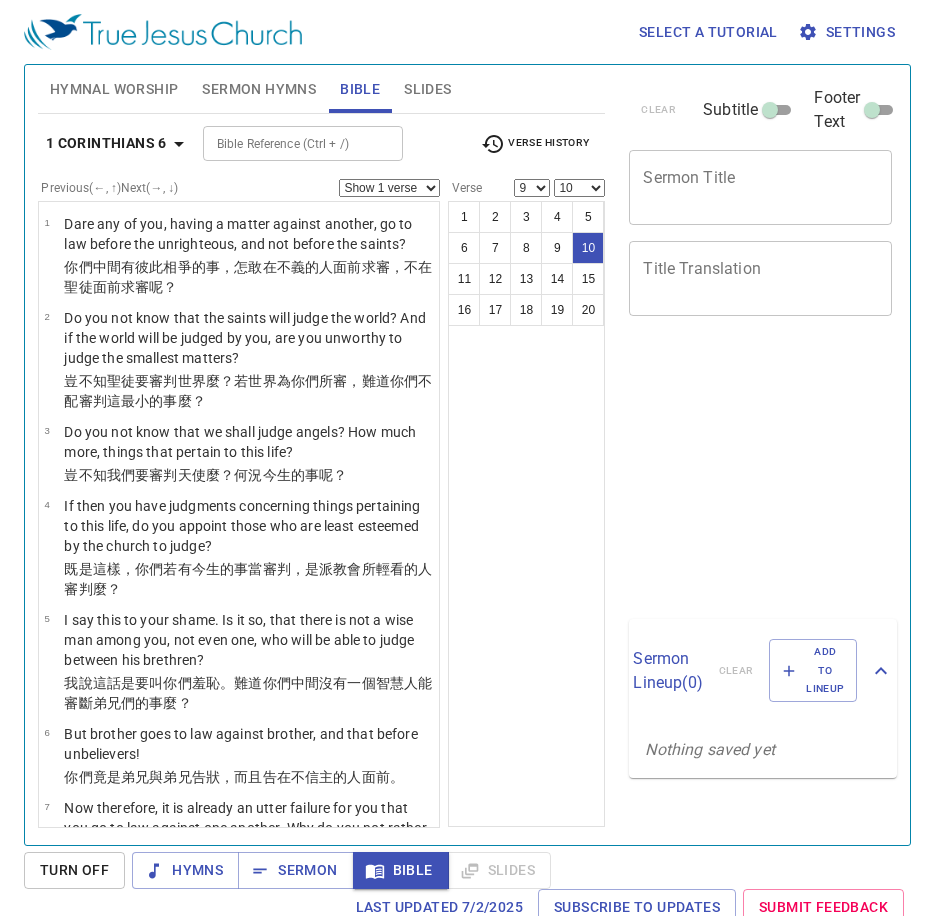 select on "9" 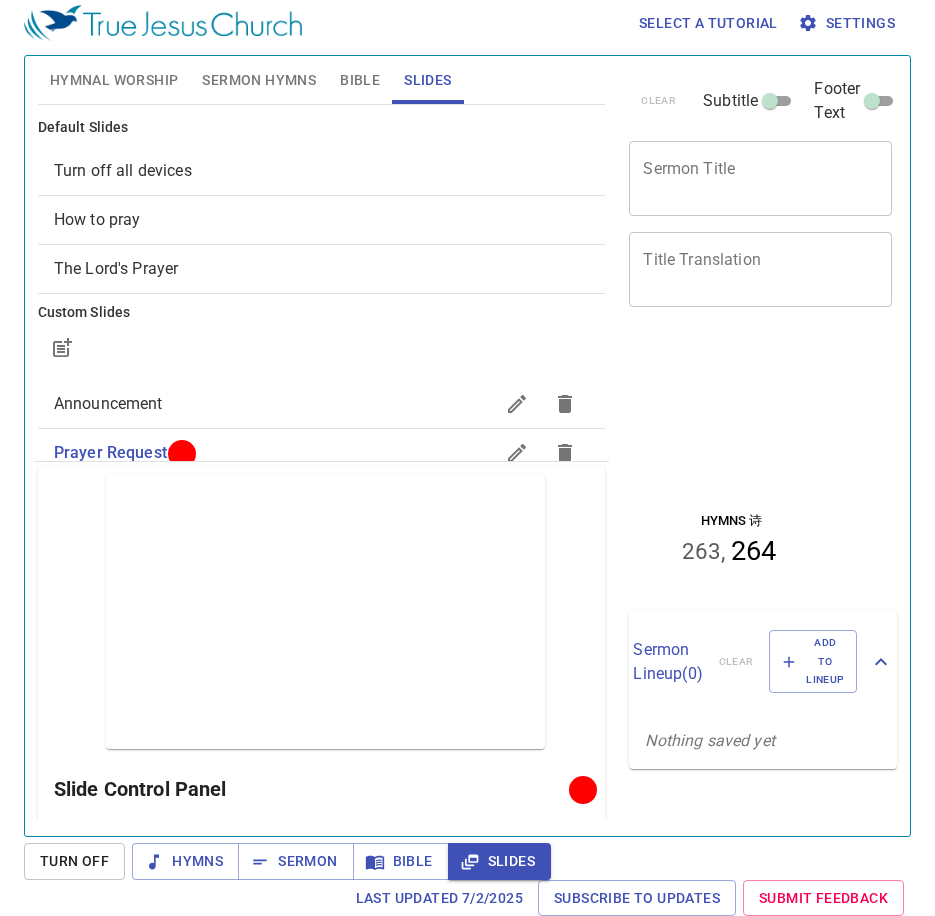 scroll, scrollTop: 9, scrollLeft: 0, axis: vertical 